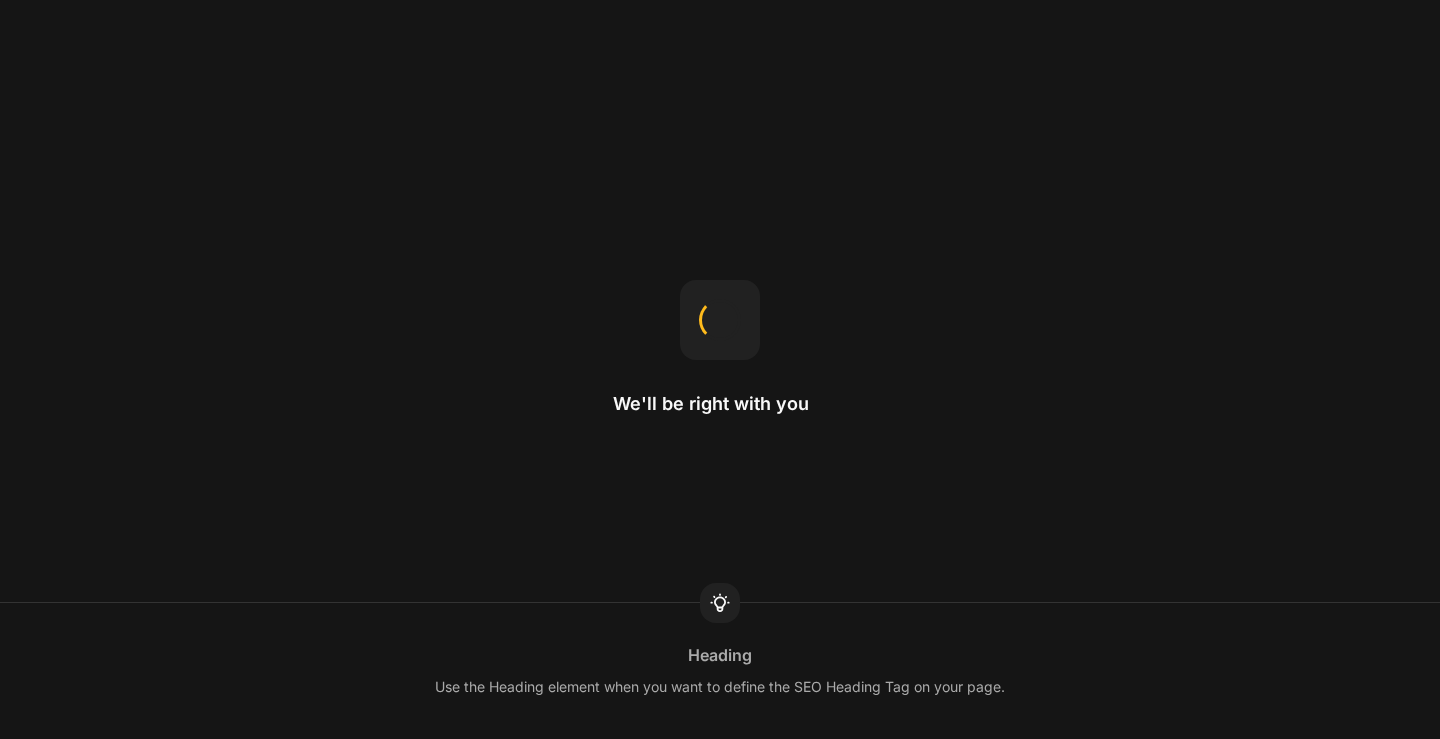 scroll, scrollTop: 0, scrollLeft: 0, axis: both 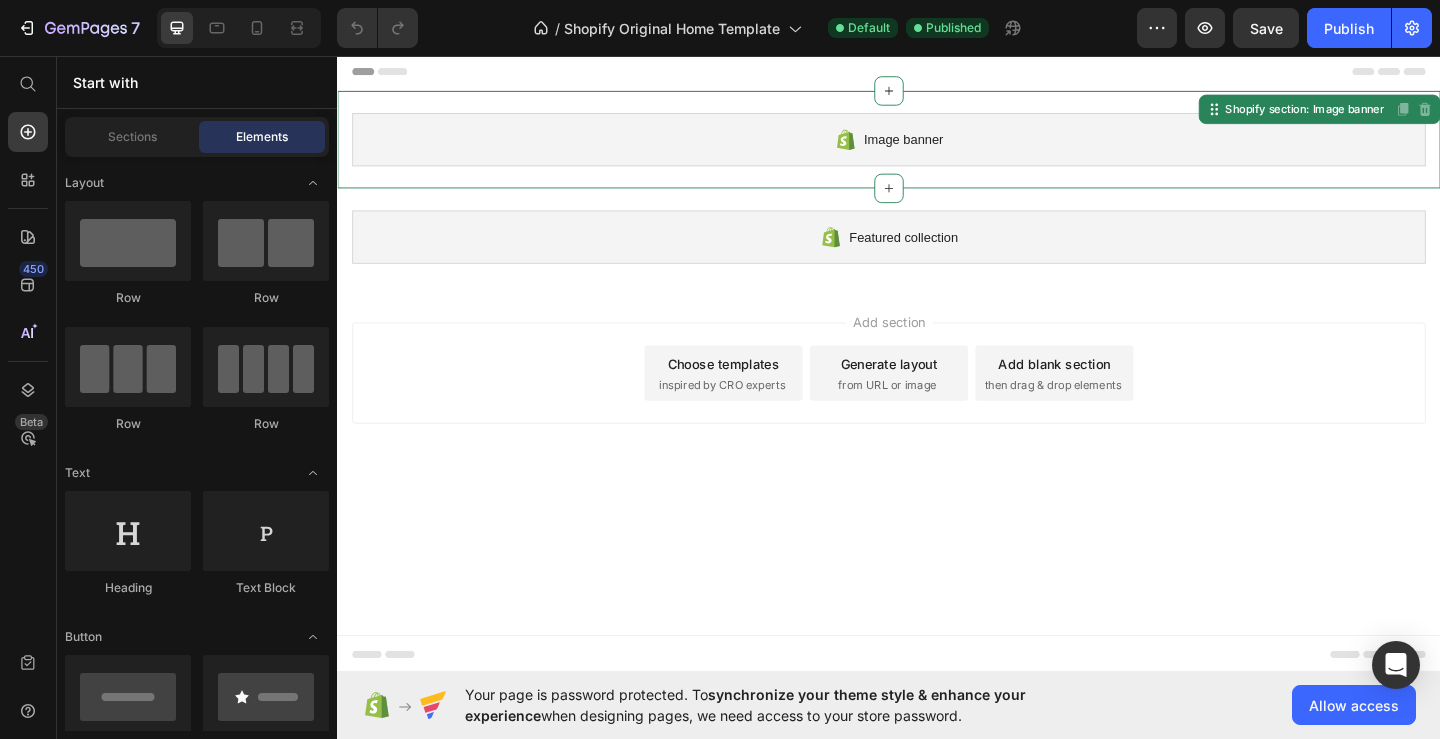 click on "Image banner" at bounding box center [953, 147] 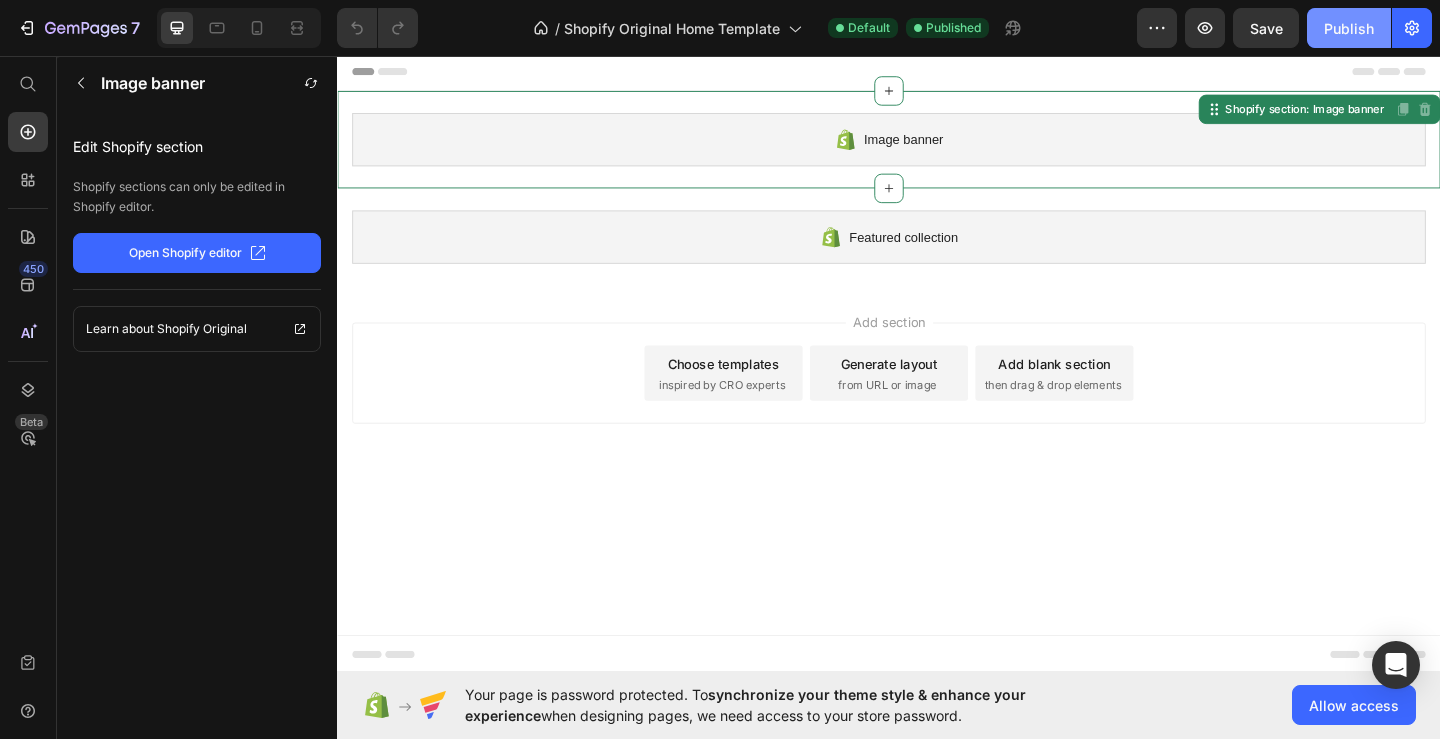 click on "Publish" 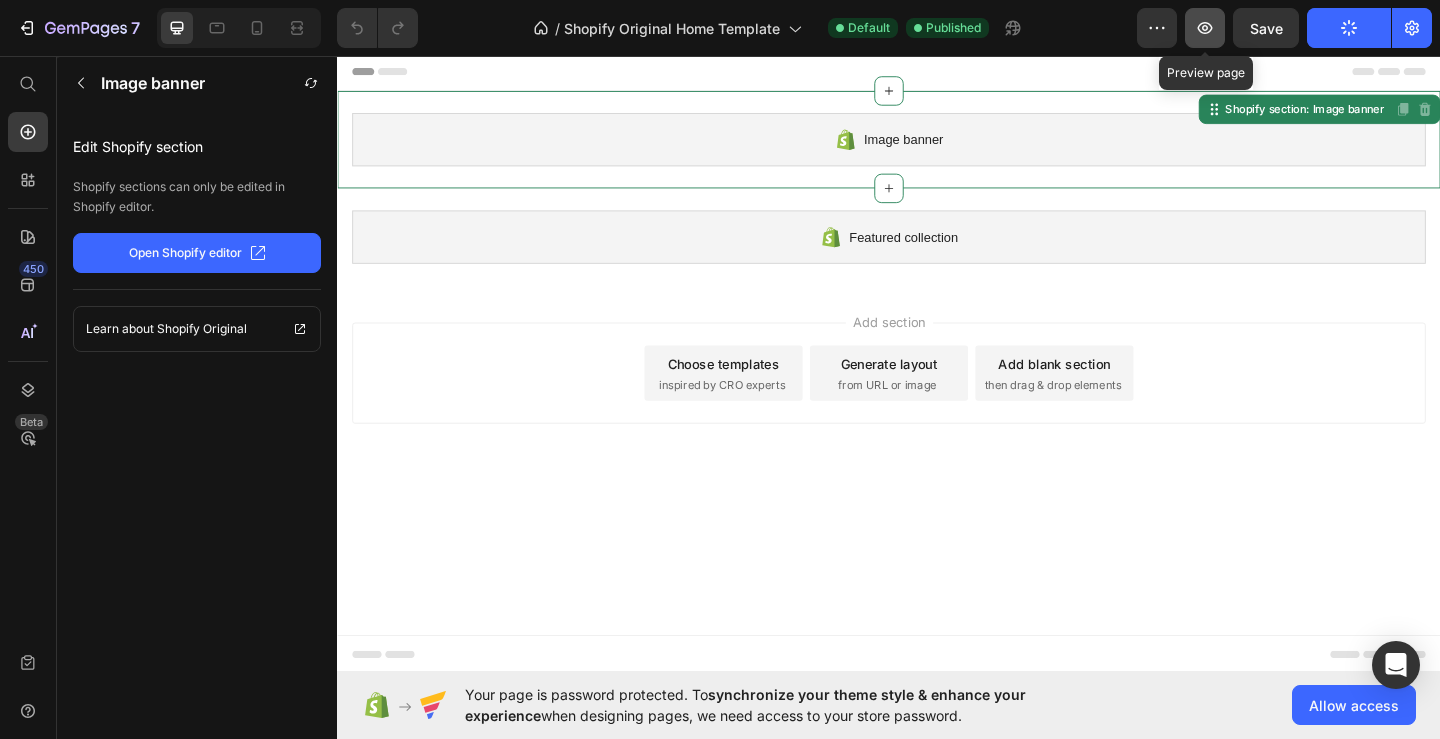 click 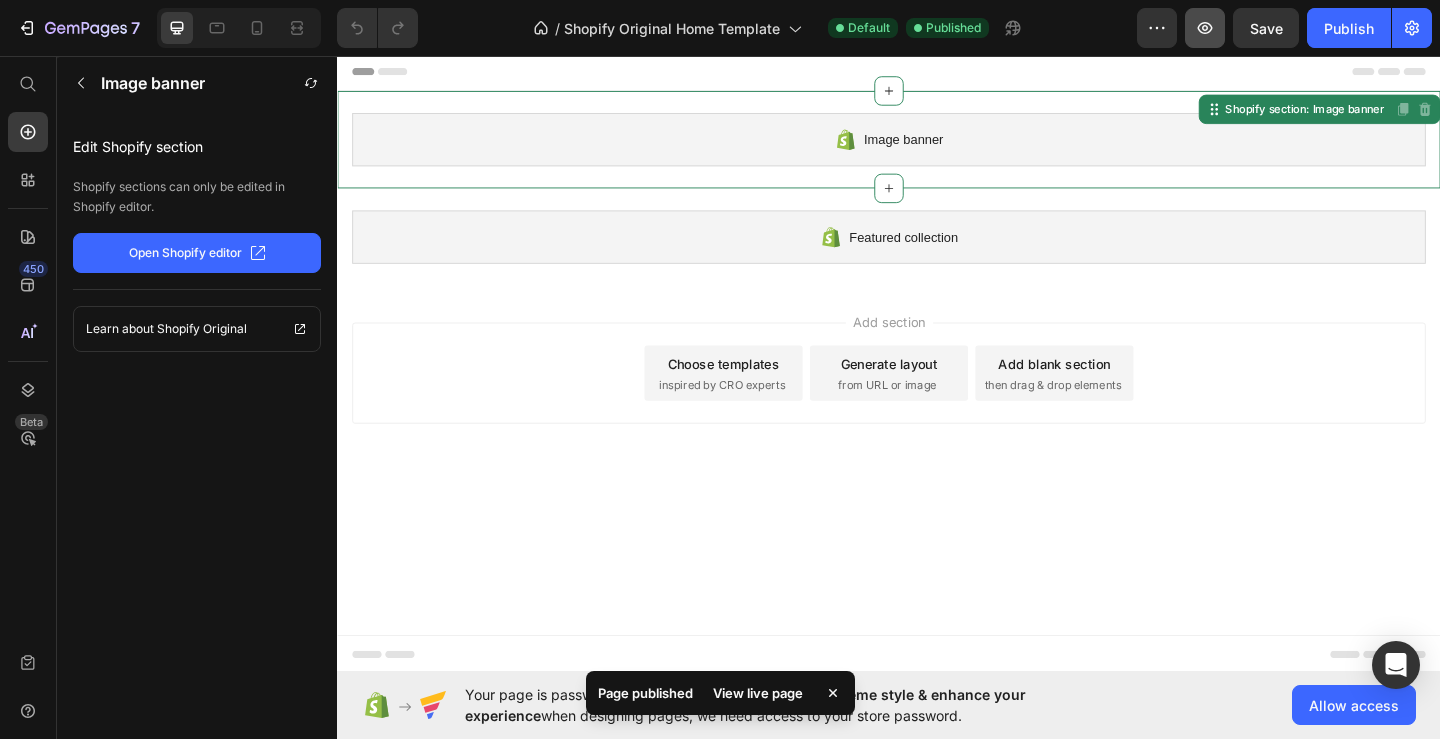 type 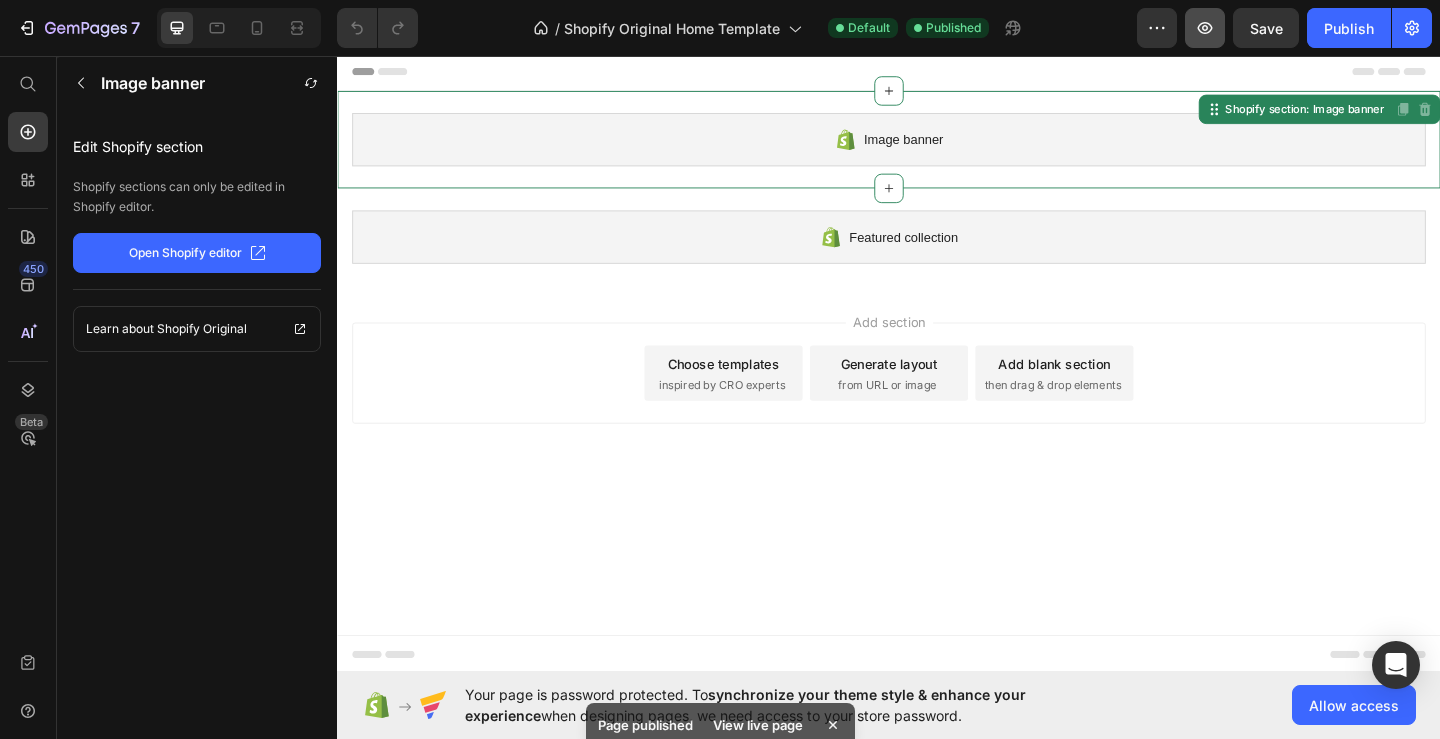 type 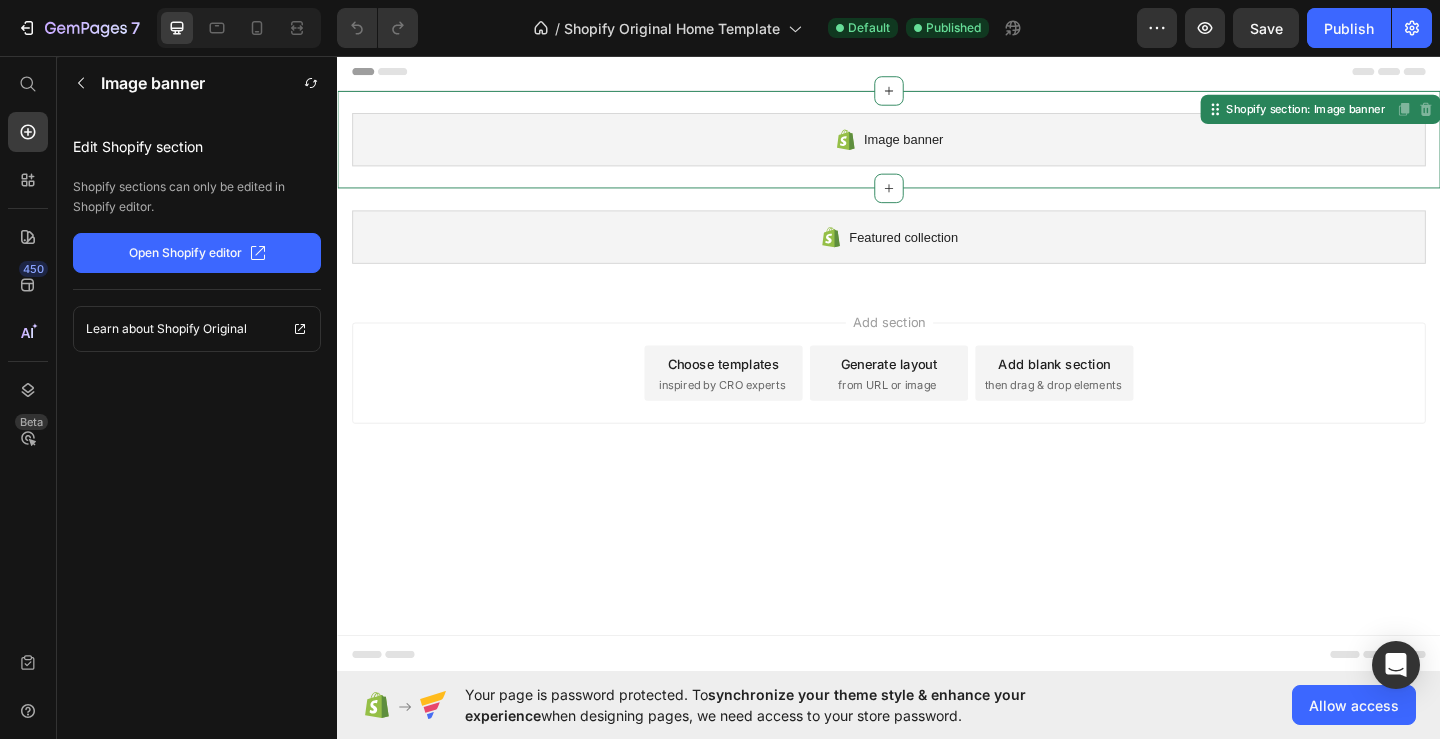 click on "Image banner" at bounding box center [937, 147] 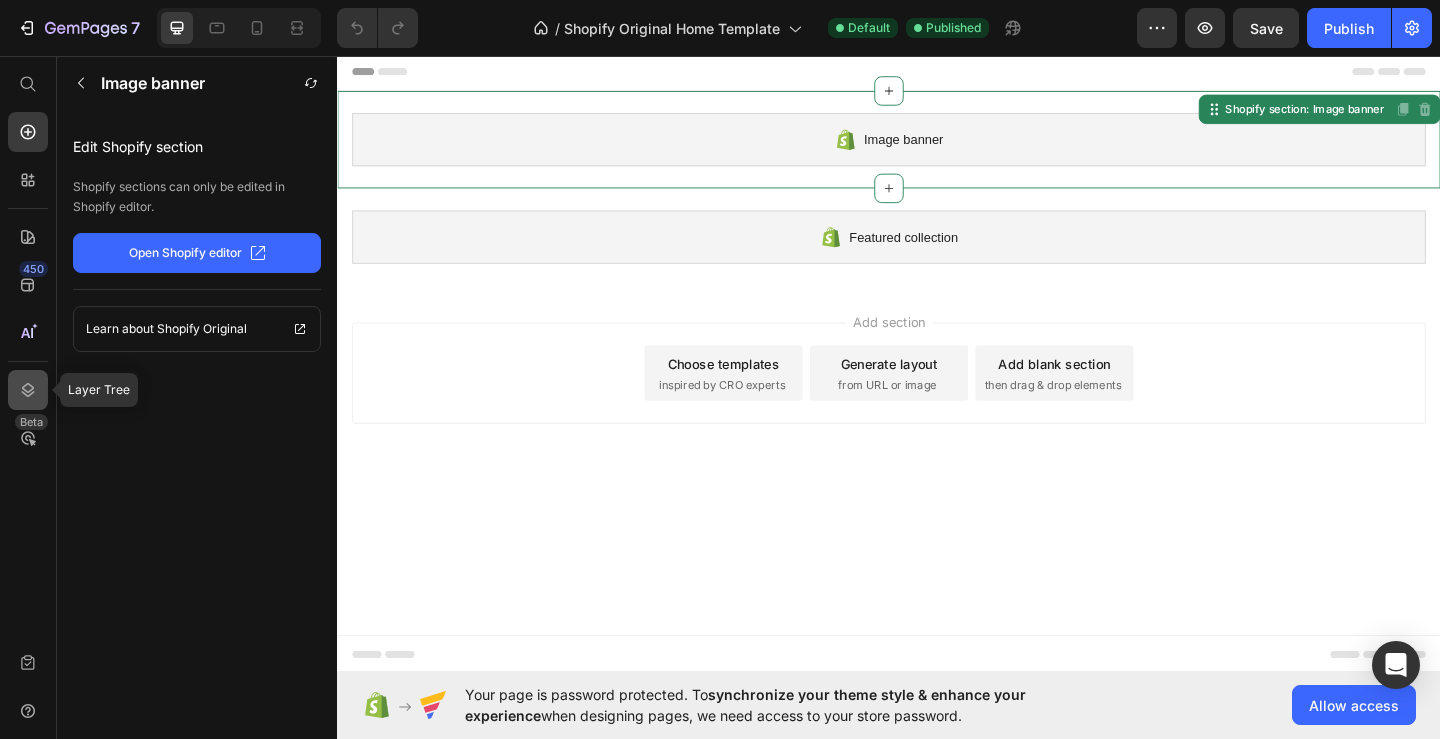 click 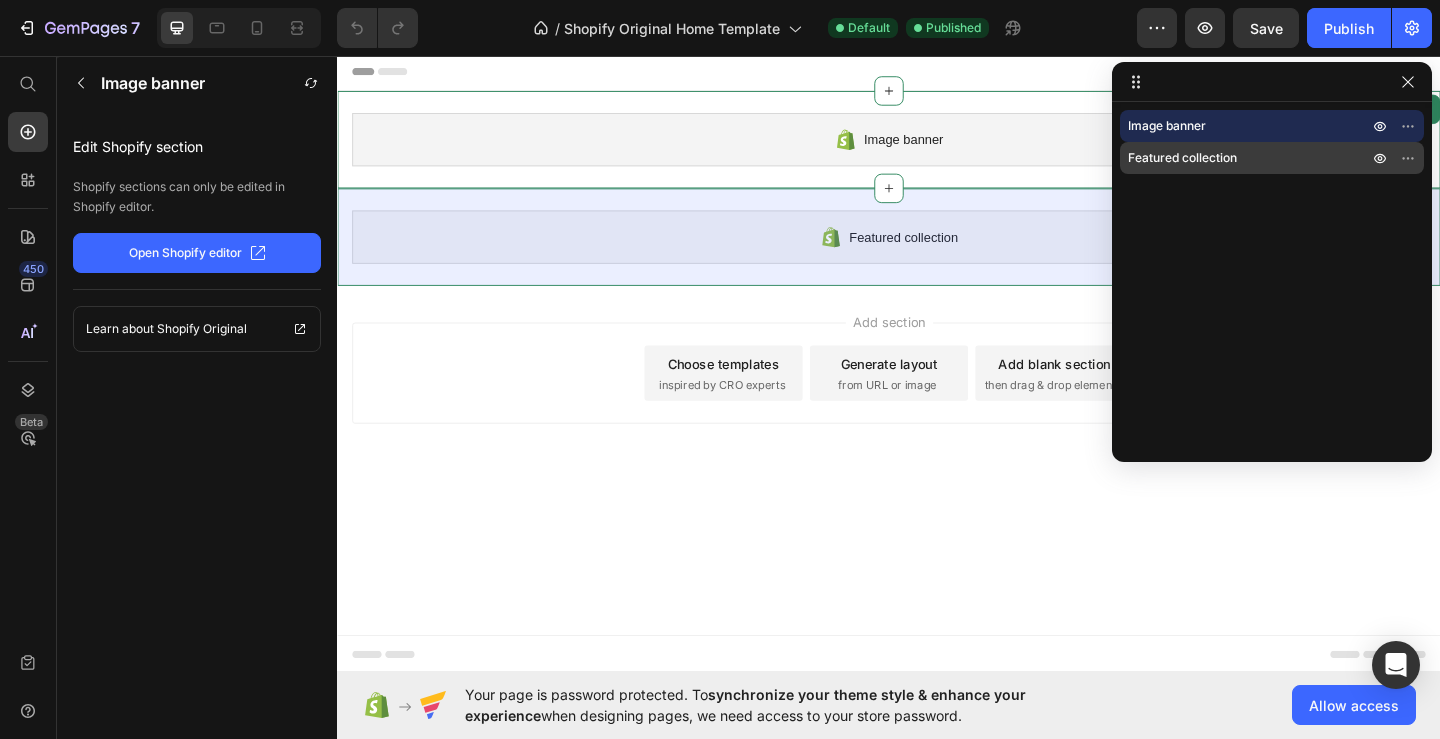 click on "Featured collection" at bounding box center (1182, 158) 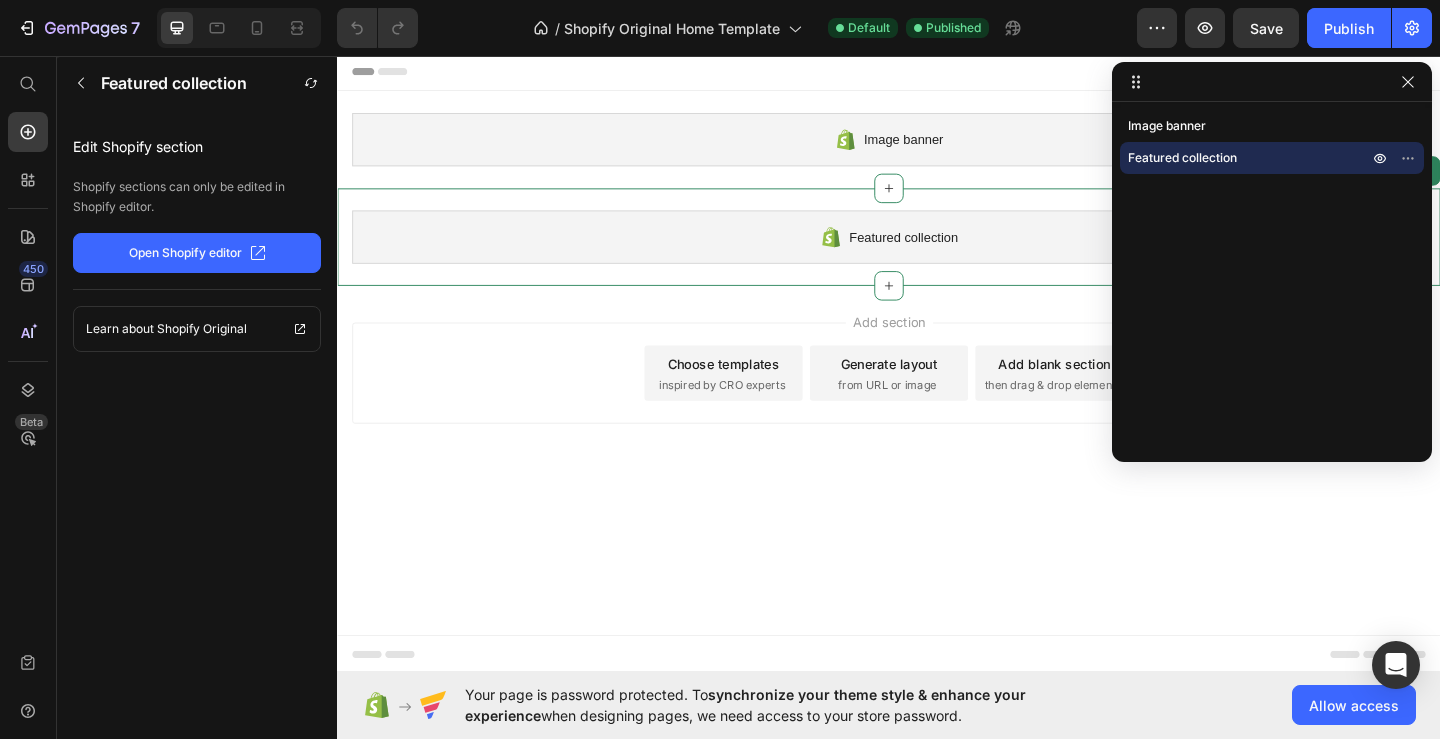 click on "Featured collection" at bounding box center (1272, 158) 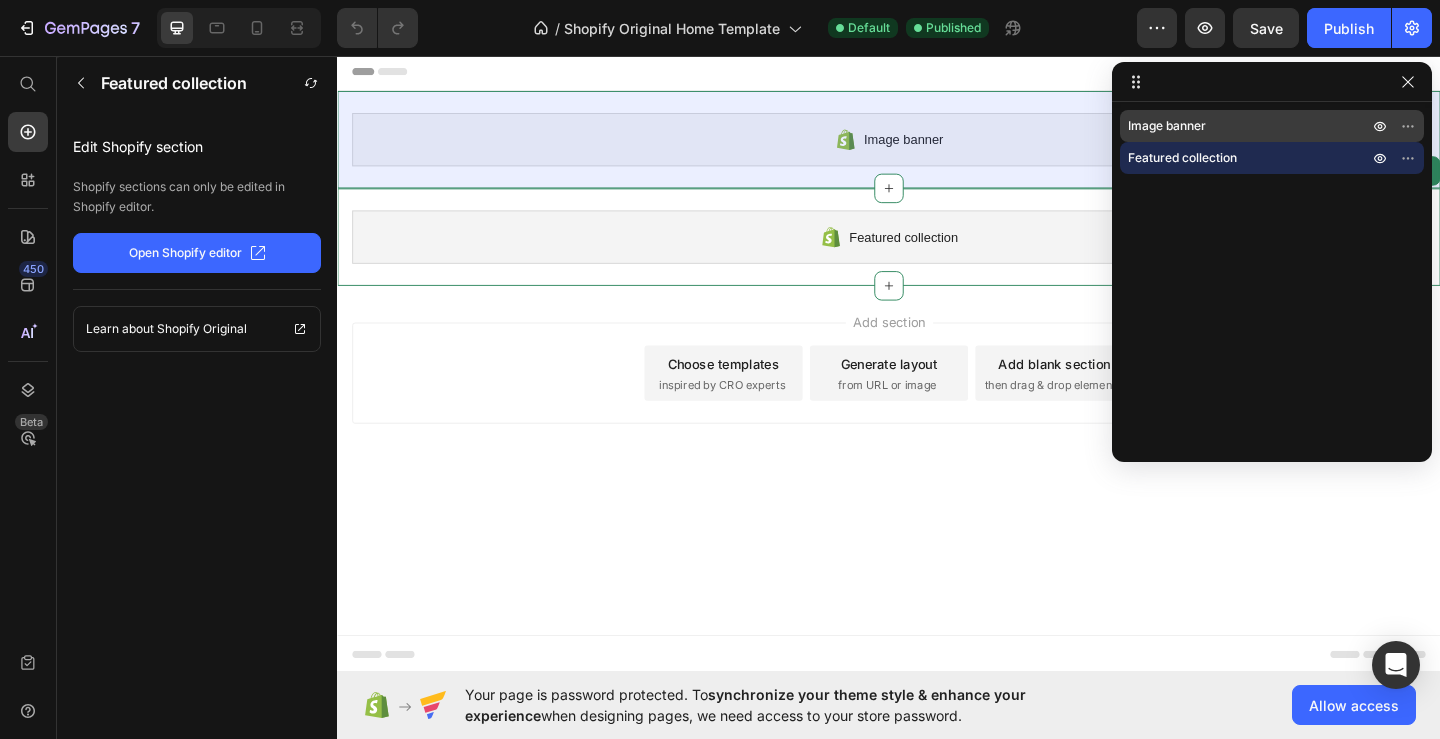 click on "Image banner" at bounding box center (1272, 126) 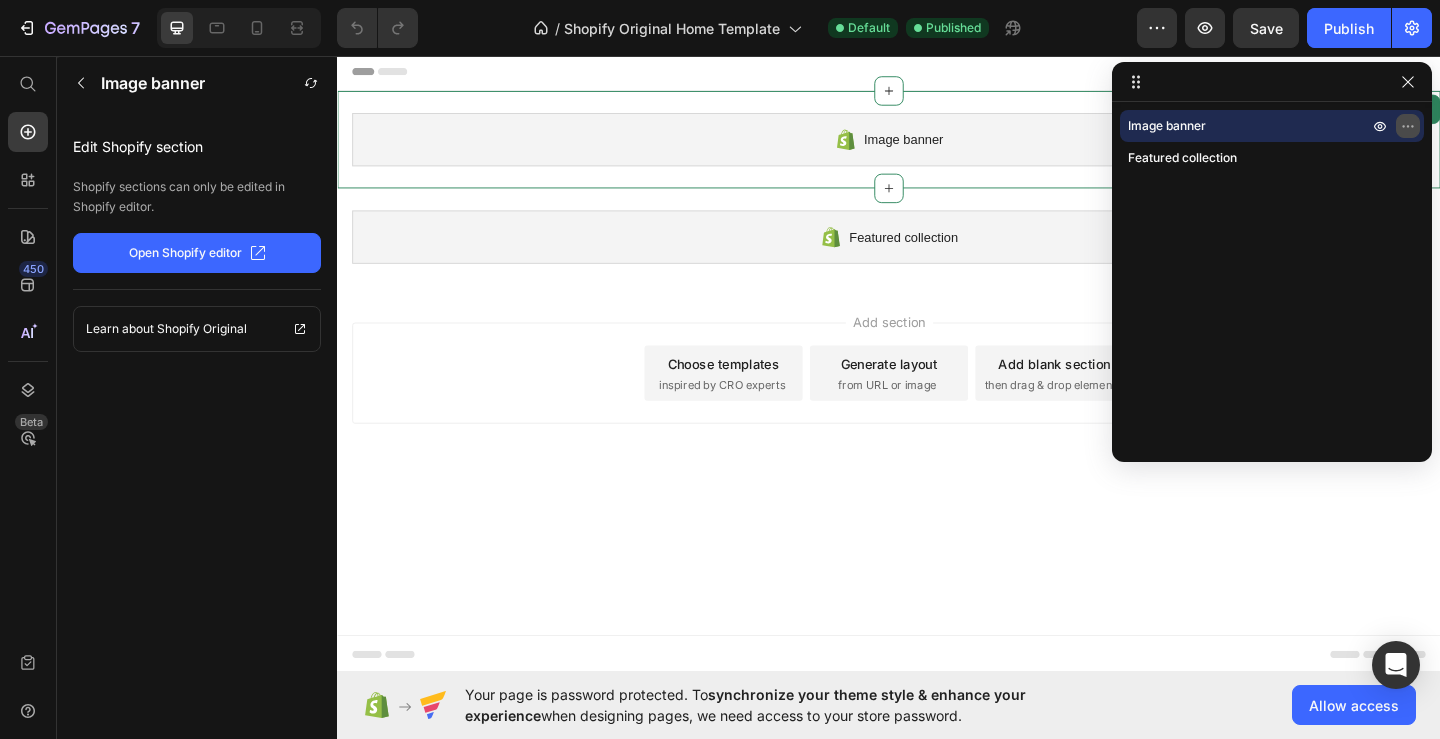 click 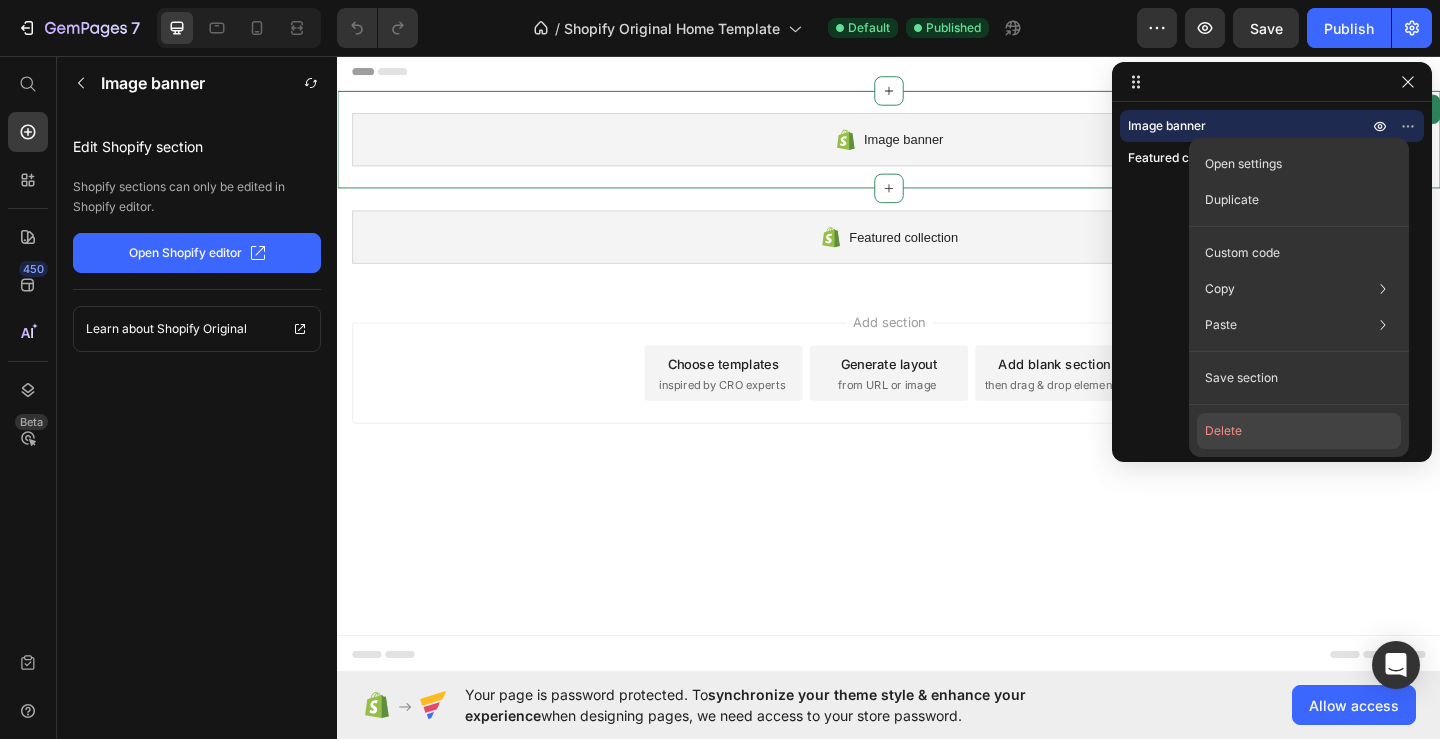 click on "Delete" 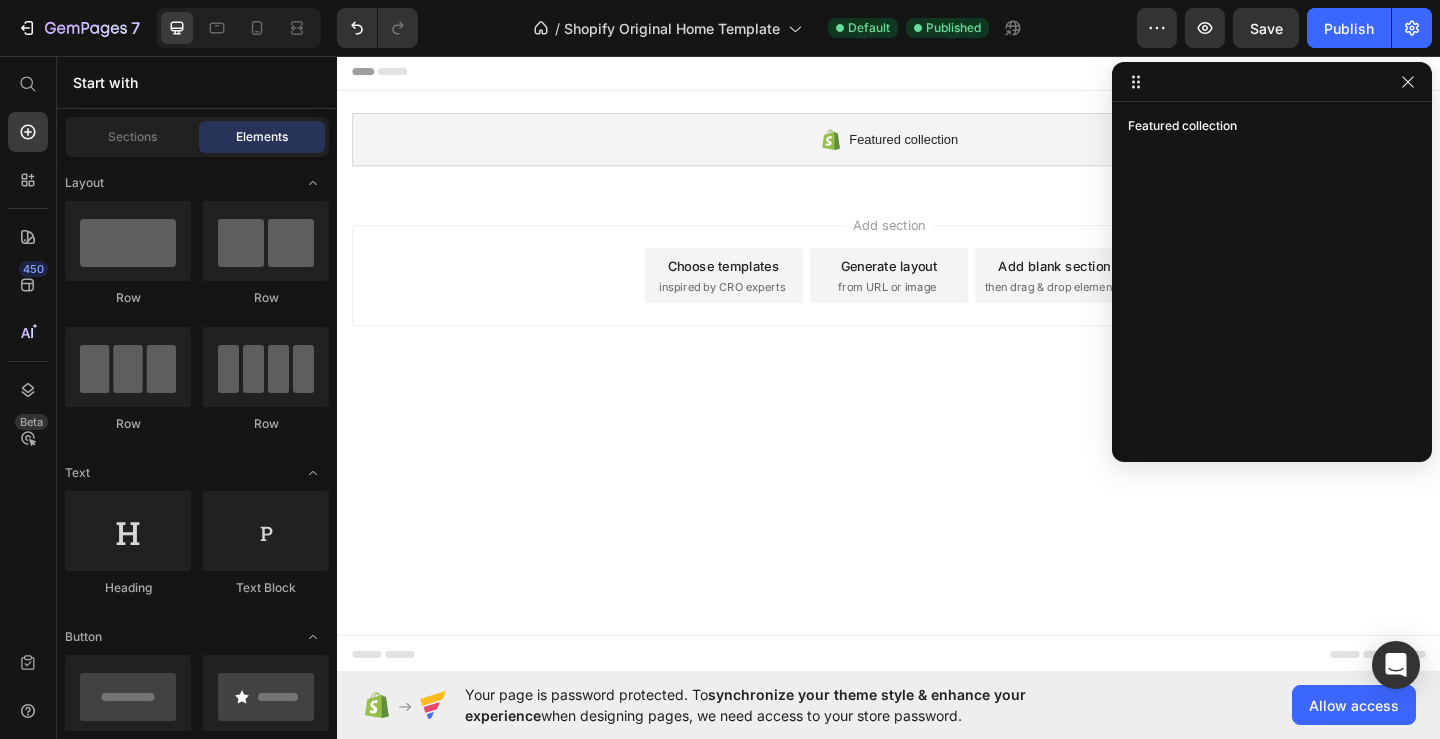 click on "Featured collection" at bounding box center (1272, 275) 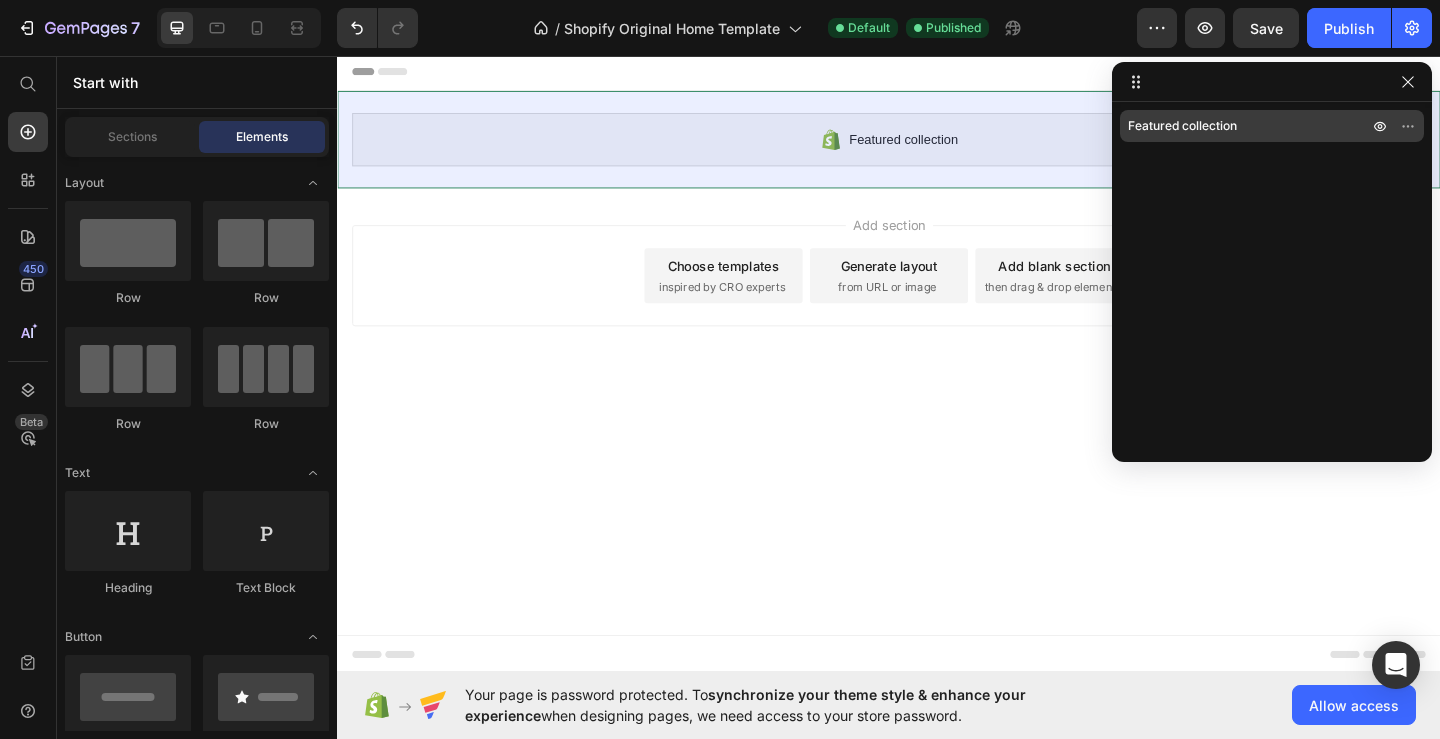 click on "Featured collection" at bounding box center (1238, 126) 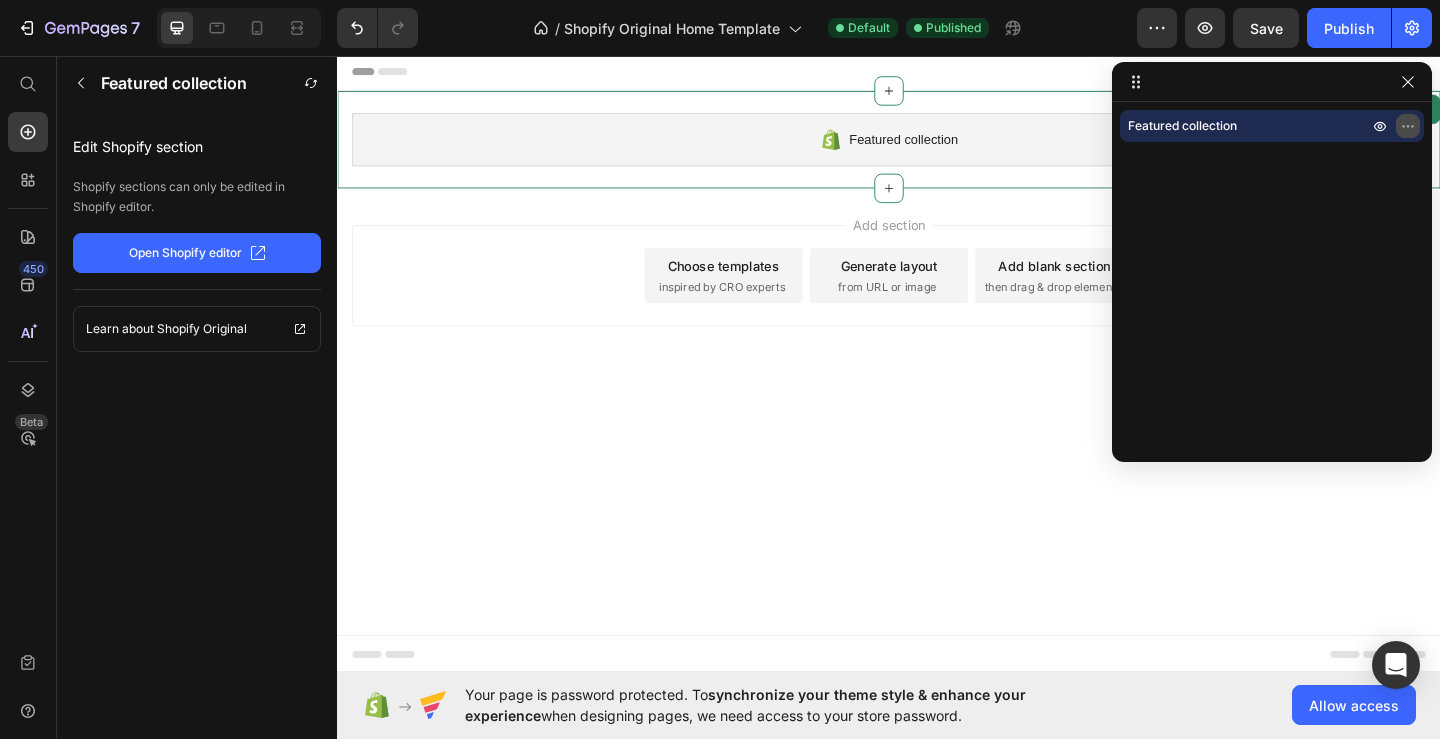 click 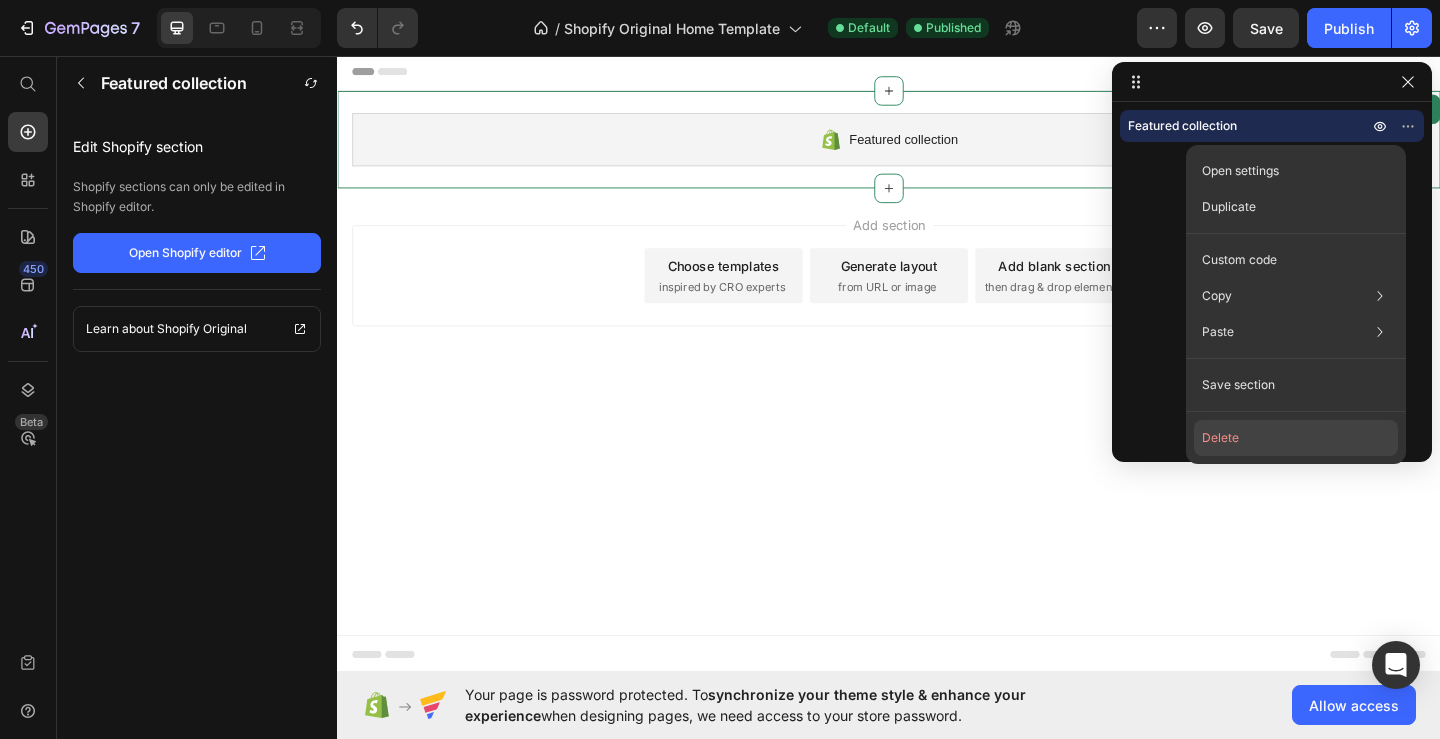drag, startPoint x: 1244, startPoint y: 437, endPoint x: 960, endPoint y: 8, distance: 514.4871 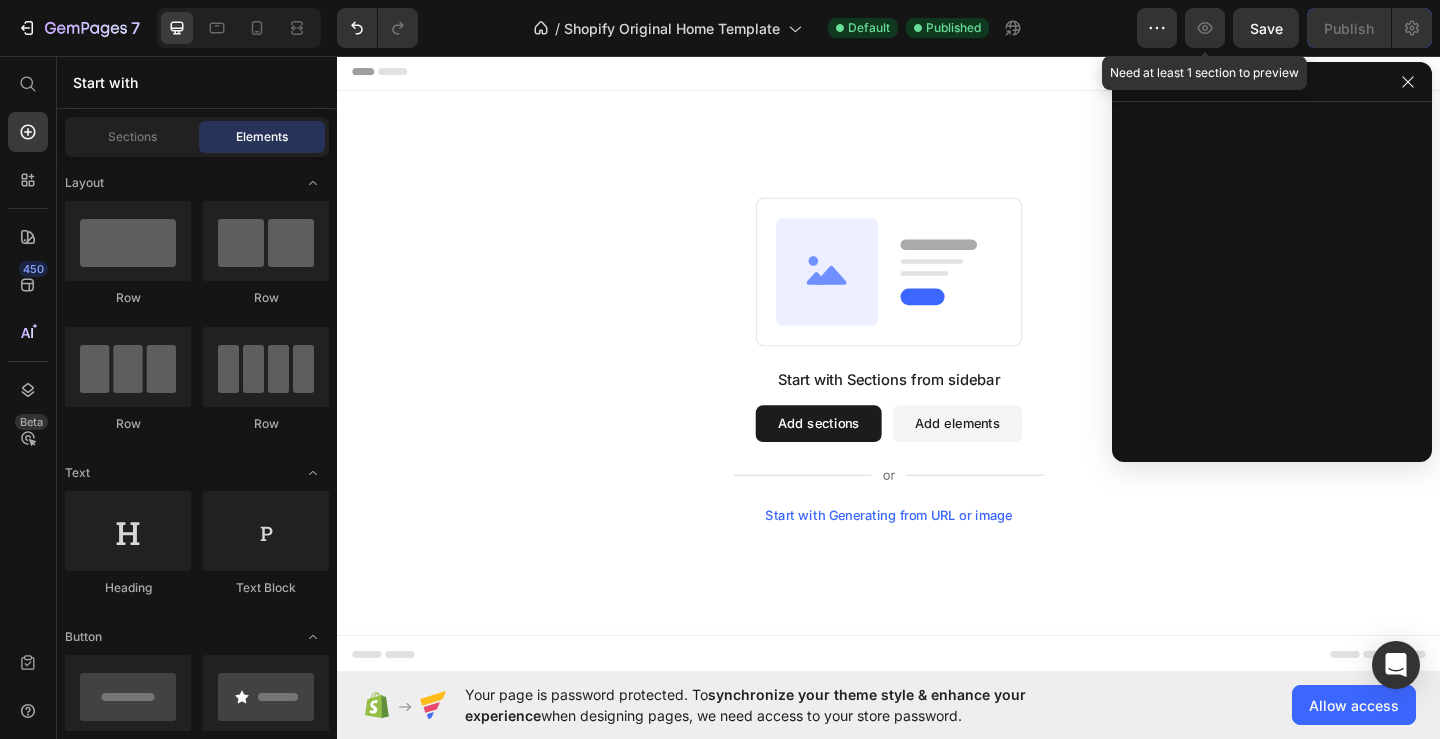 click 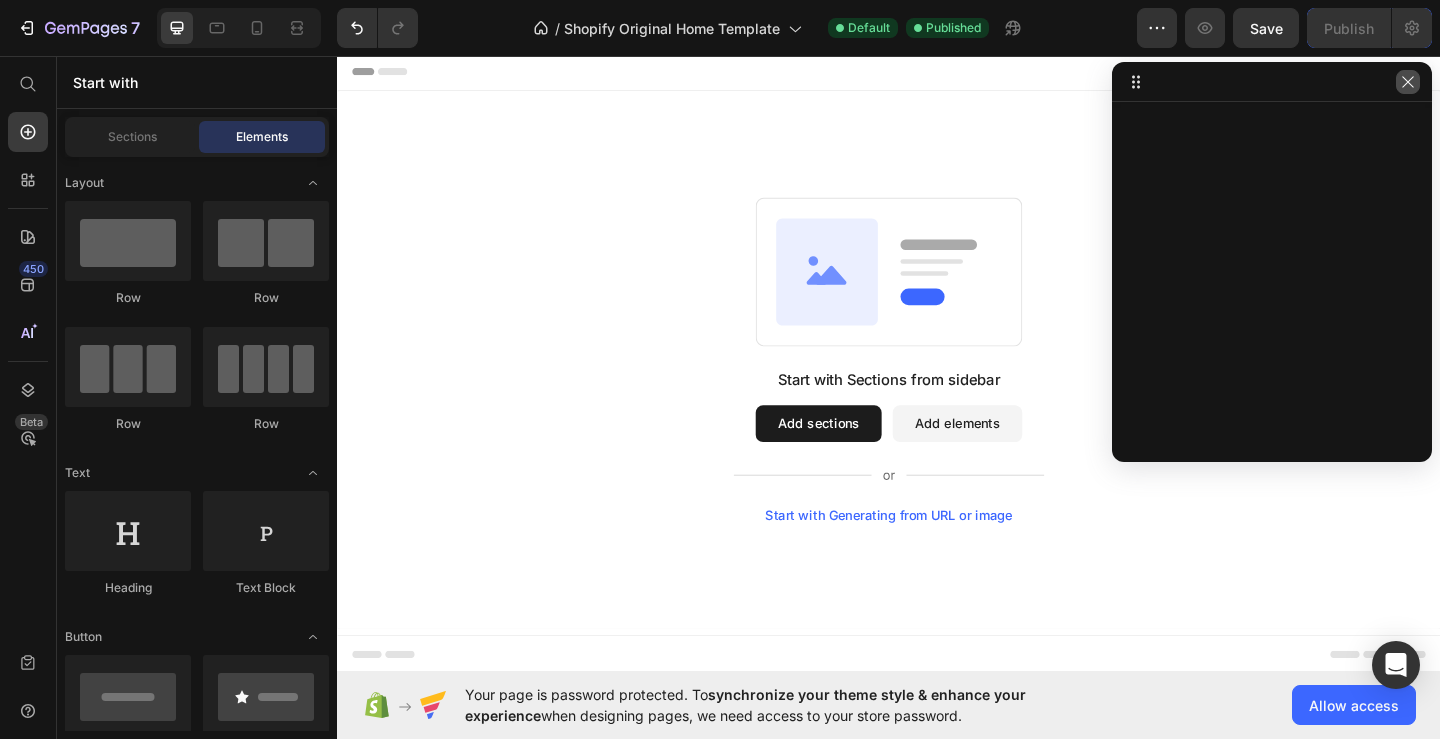 click at bounding box center (1408, 82) 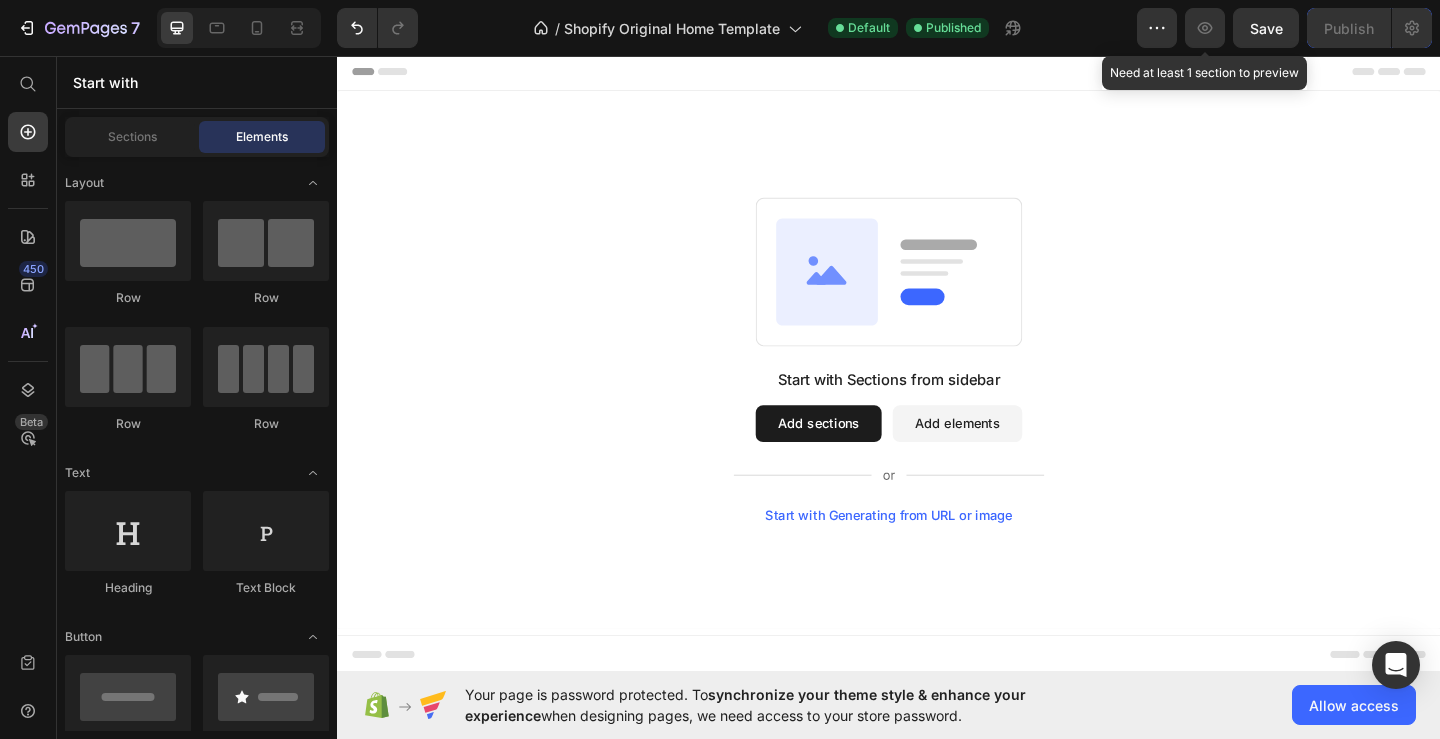 click 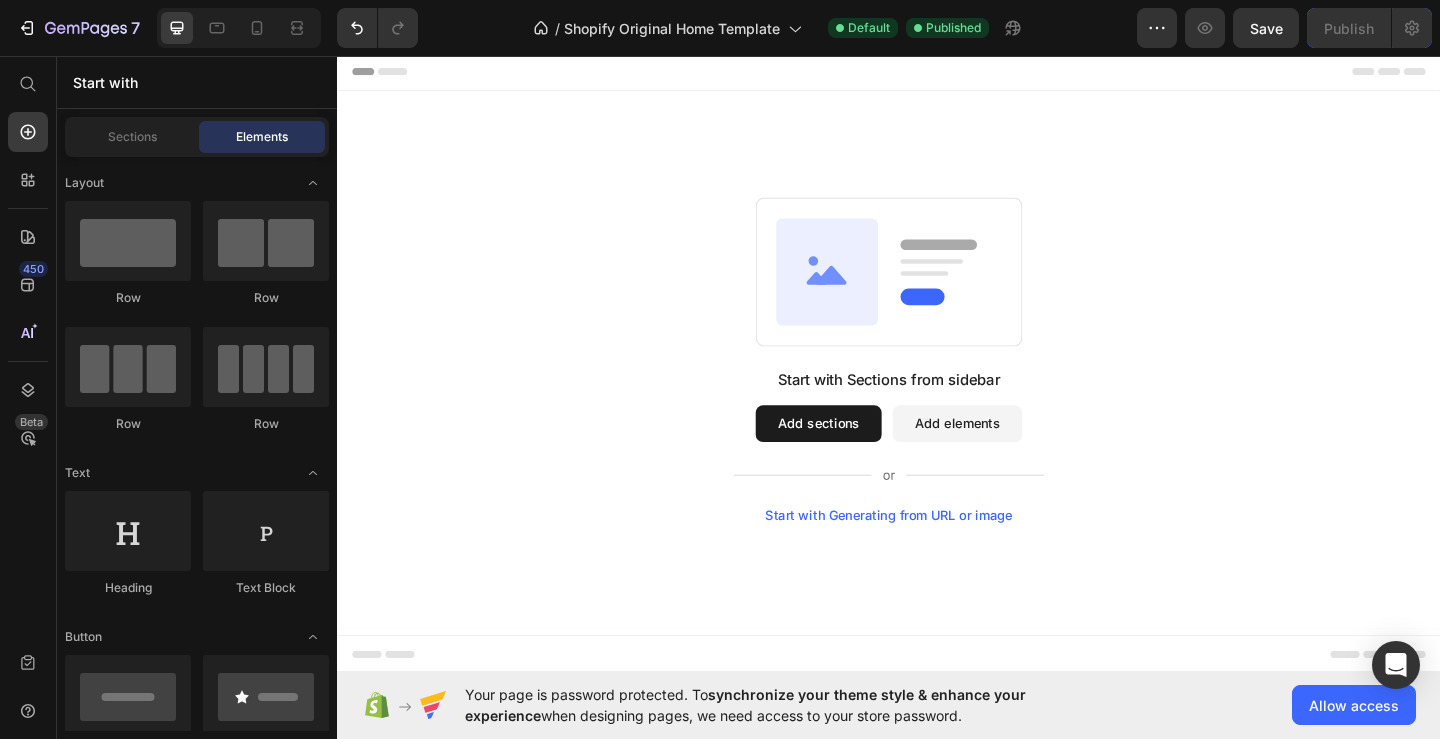 click on "Add sections" at bounding box center (860, 456) 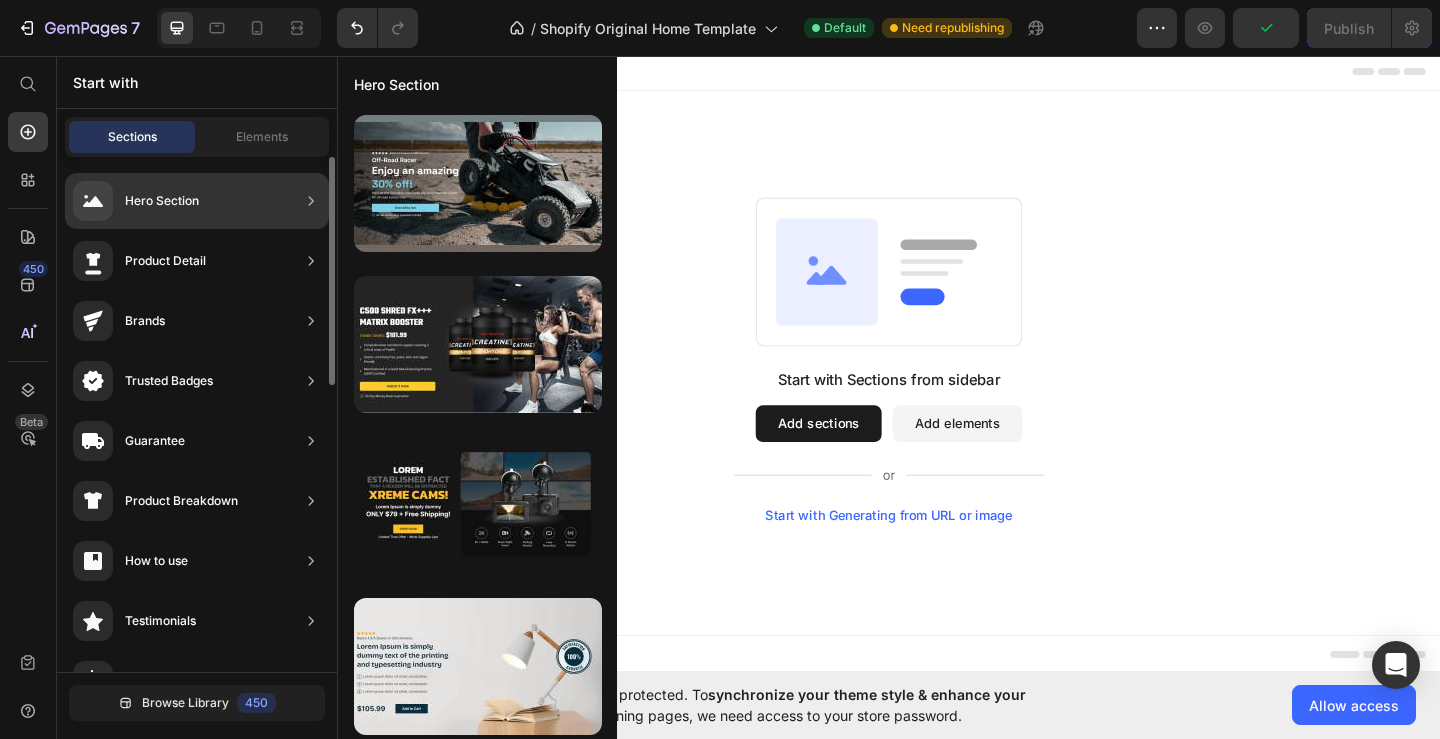 drag, startPoint x: 222, startPoint y: 211, endPoint x: 138, endPoint y: 191, distance: 86.34813 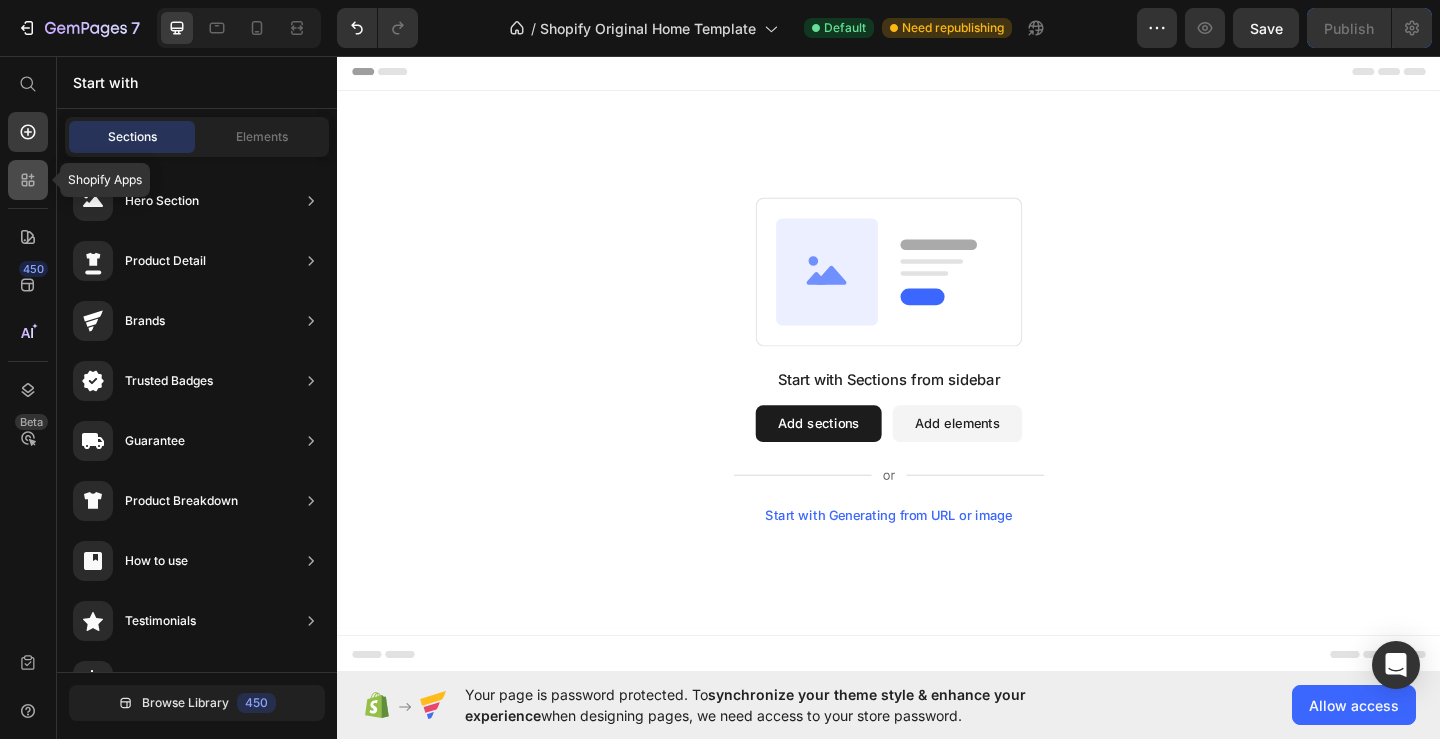 click 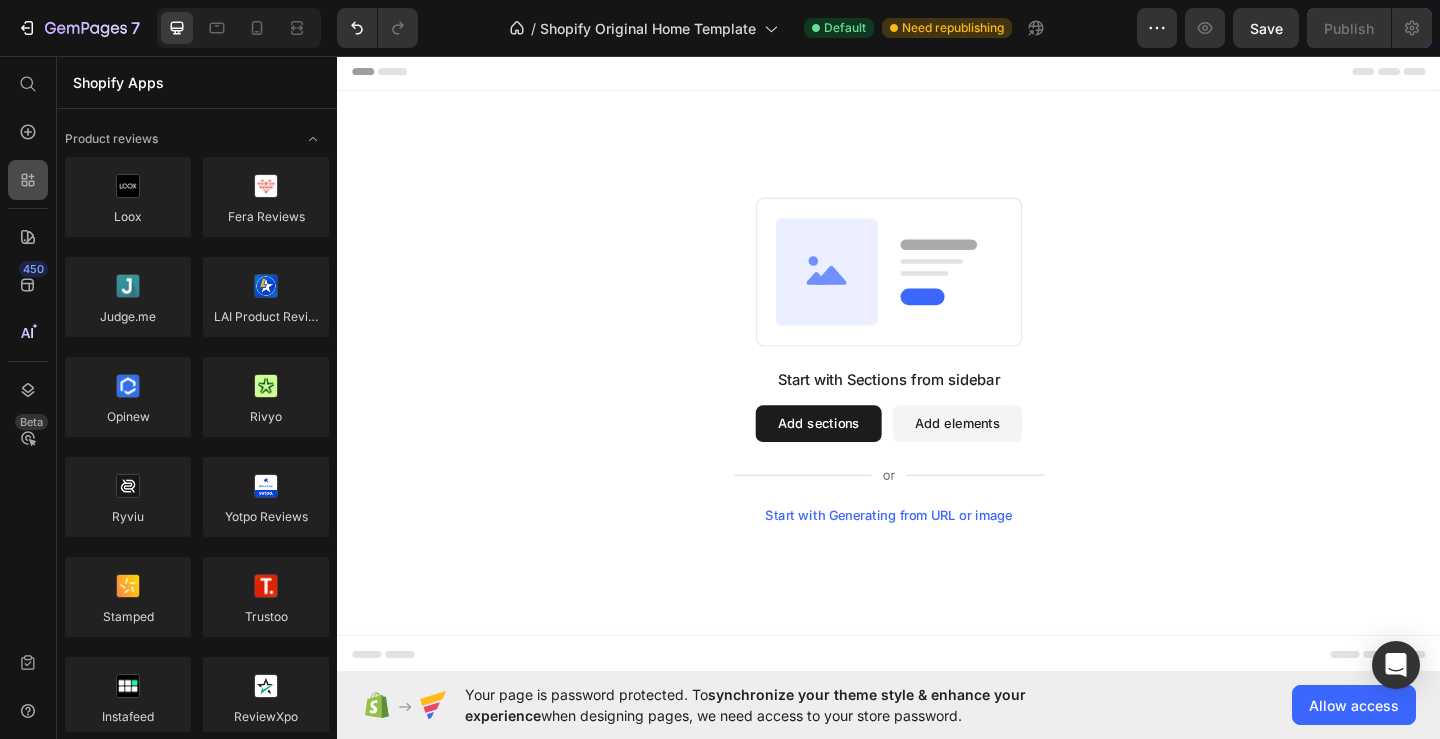 click 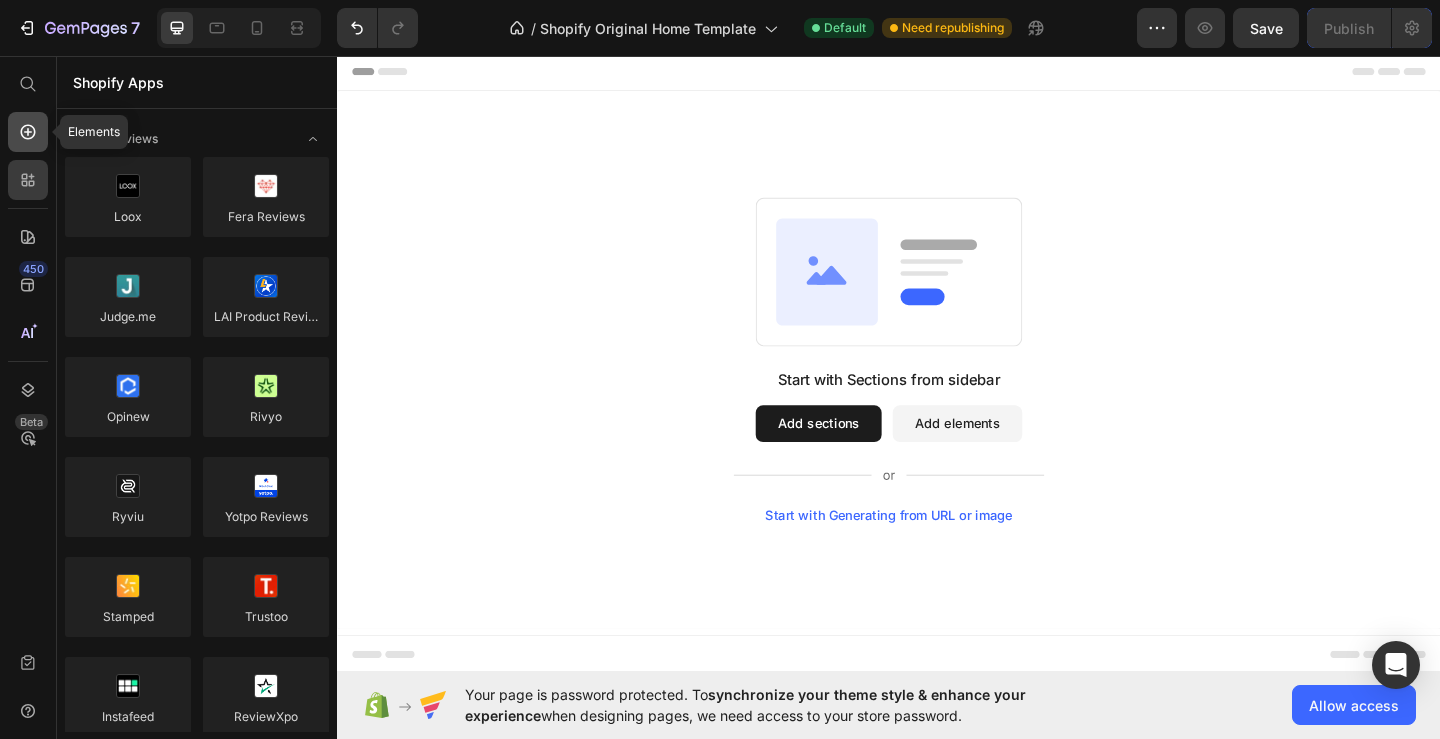 click 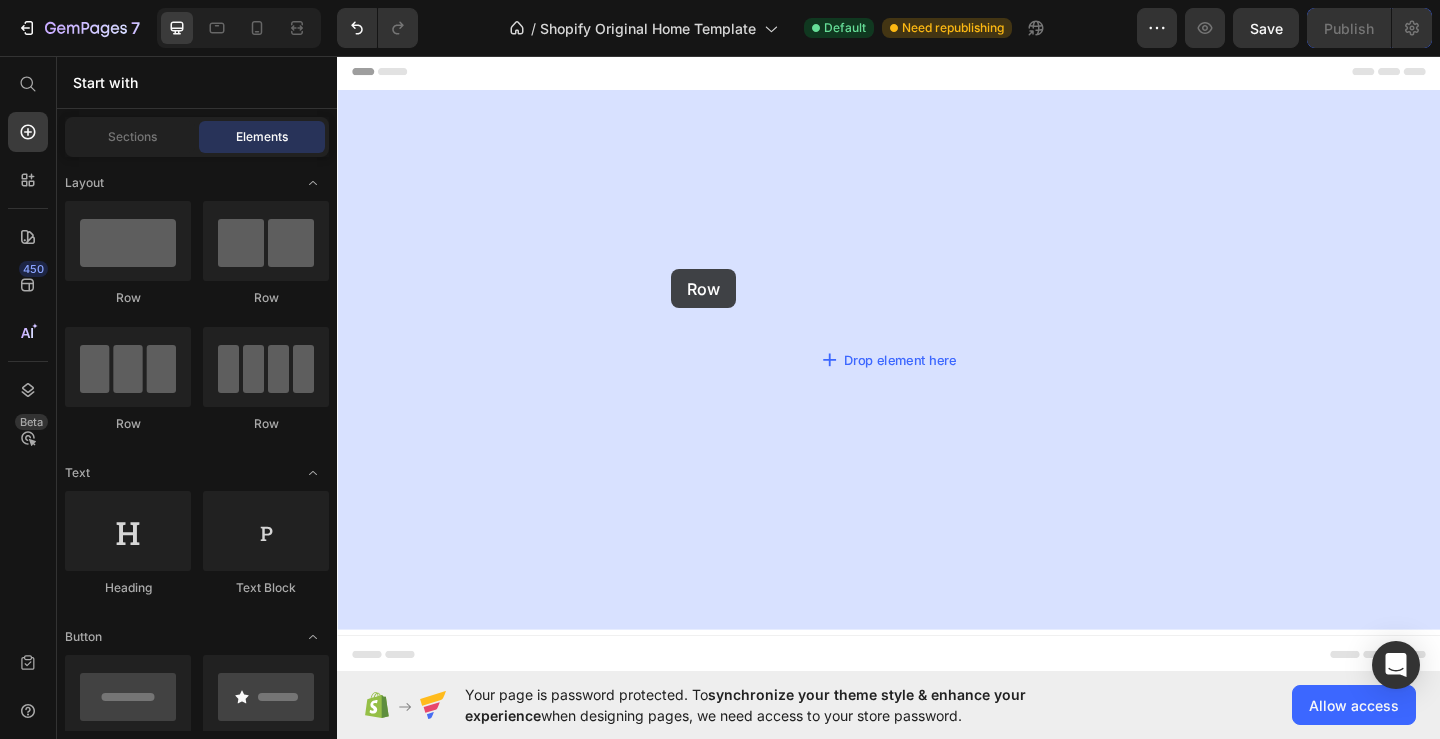 drag, startPoint x: 437, startPoint y: 324, endPoint x: 700, endPoint y: 288, distance: 265.45245 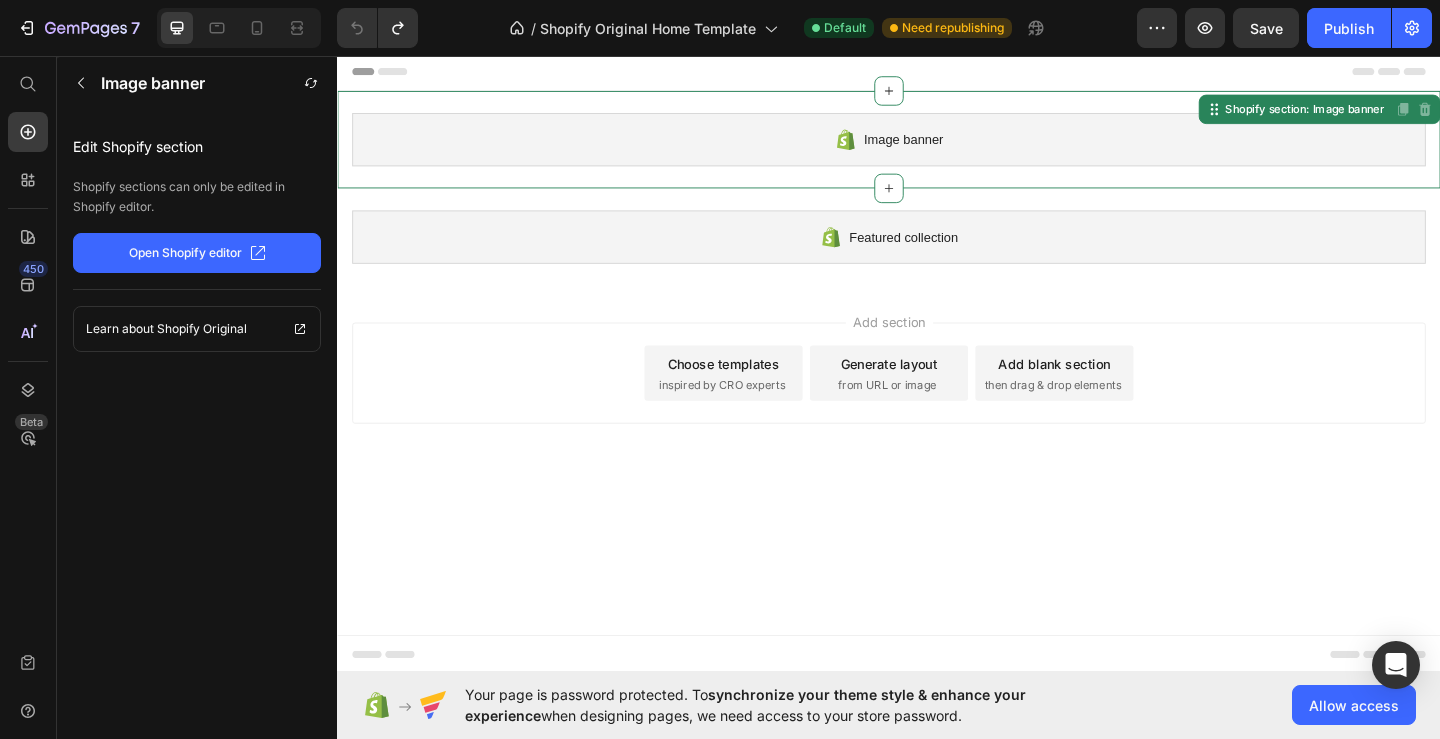 click on "Image banner" at bounding box center (937, 147) 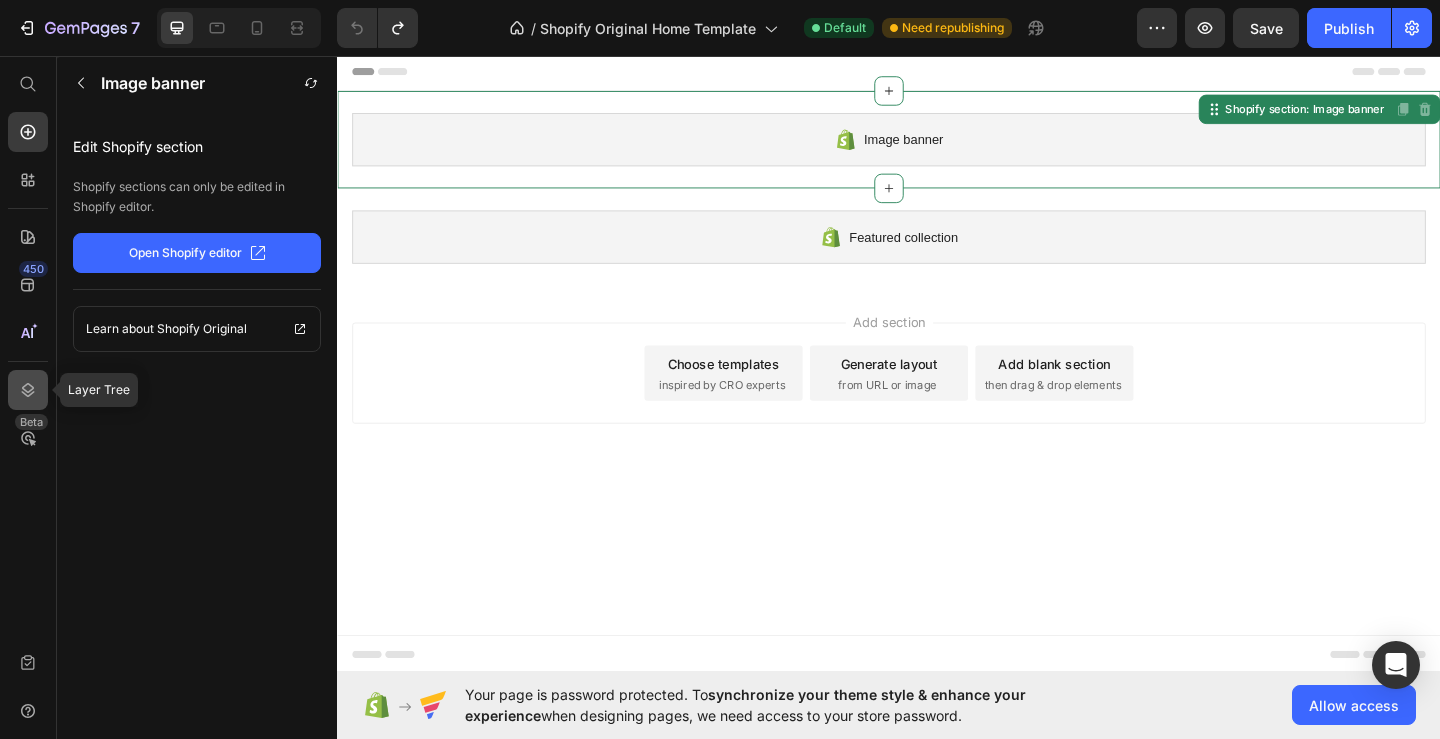 click 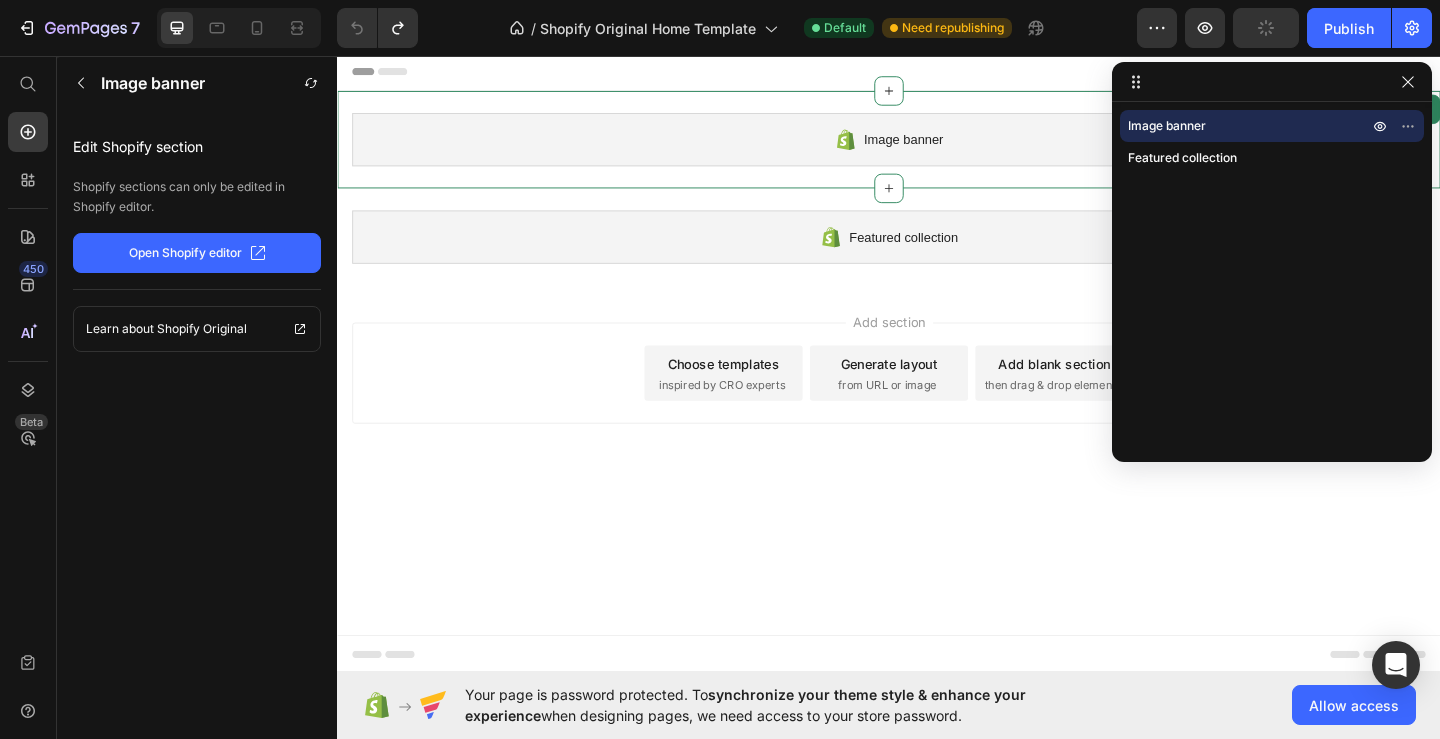 click on "Image banner" at bounding box center [1238, 126] 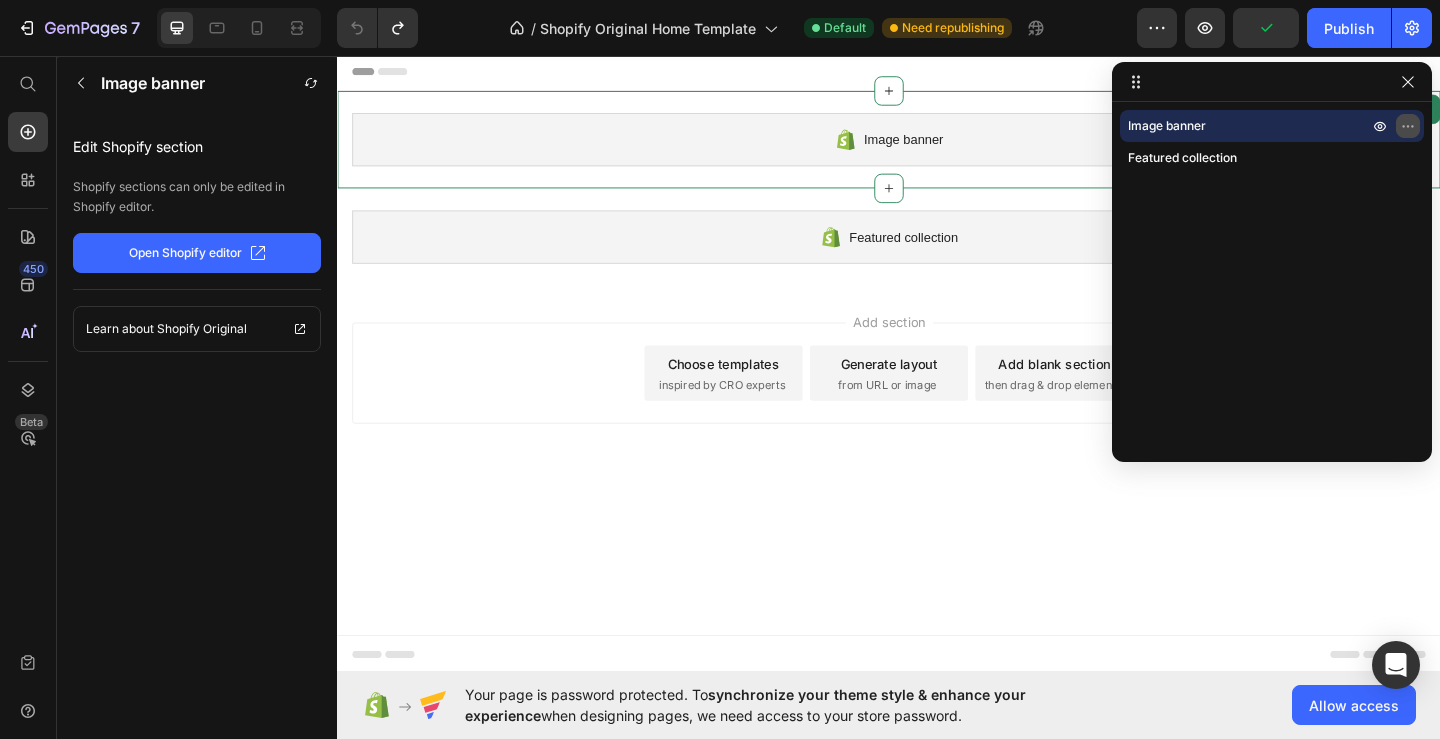 click 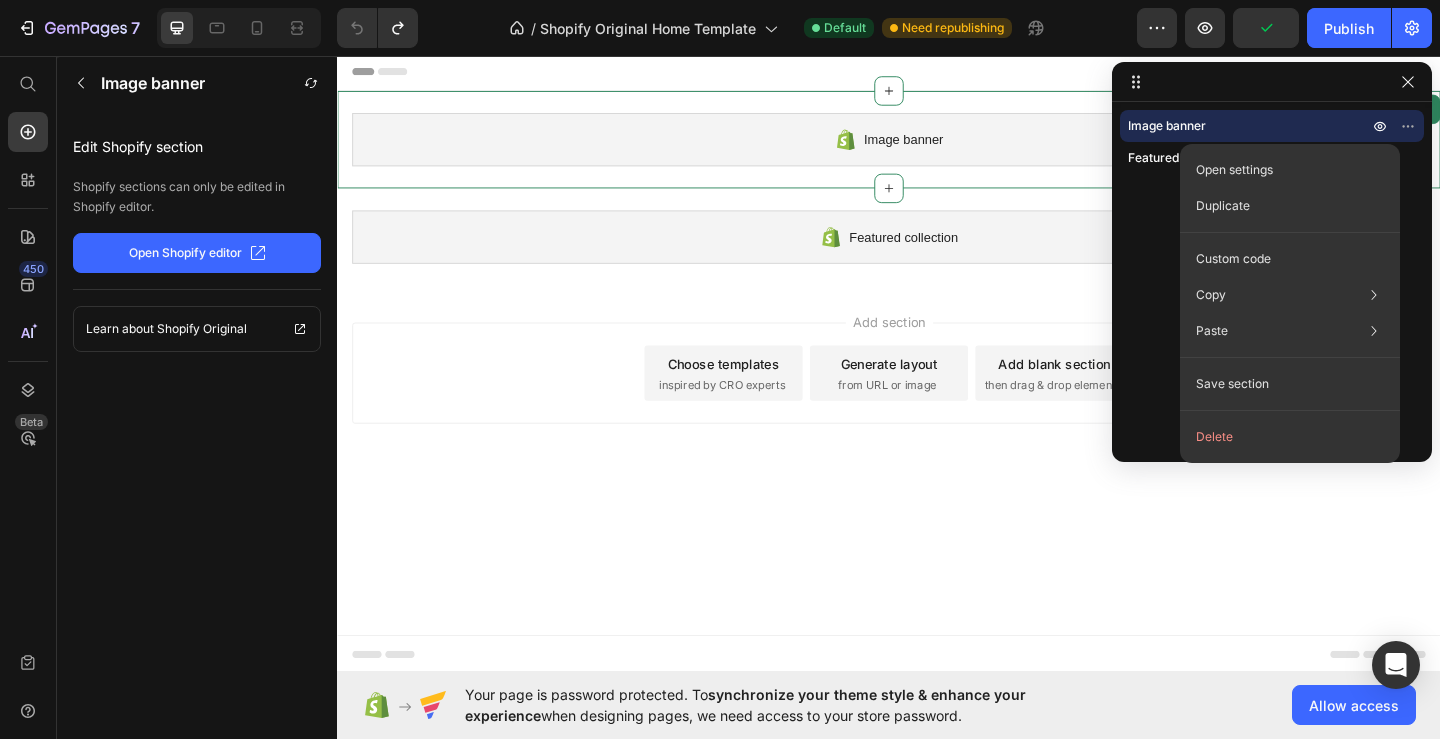 click on "Image banner Featured collection" at bounding box center (1272, 275) 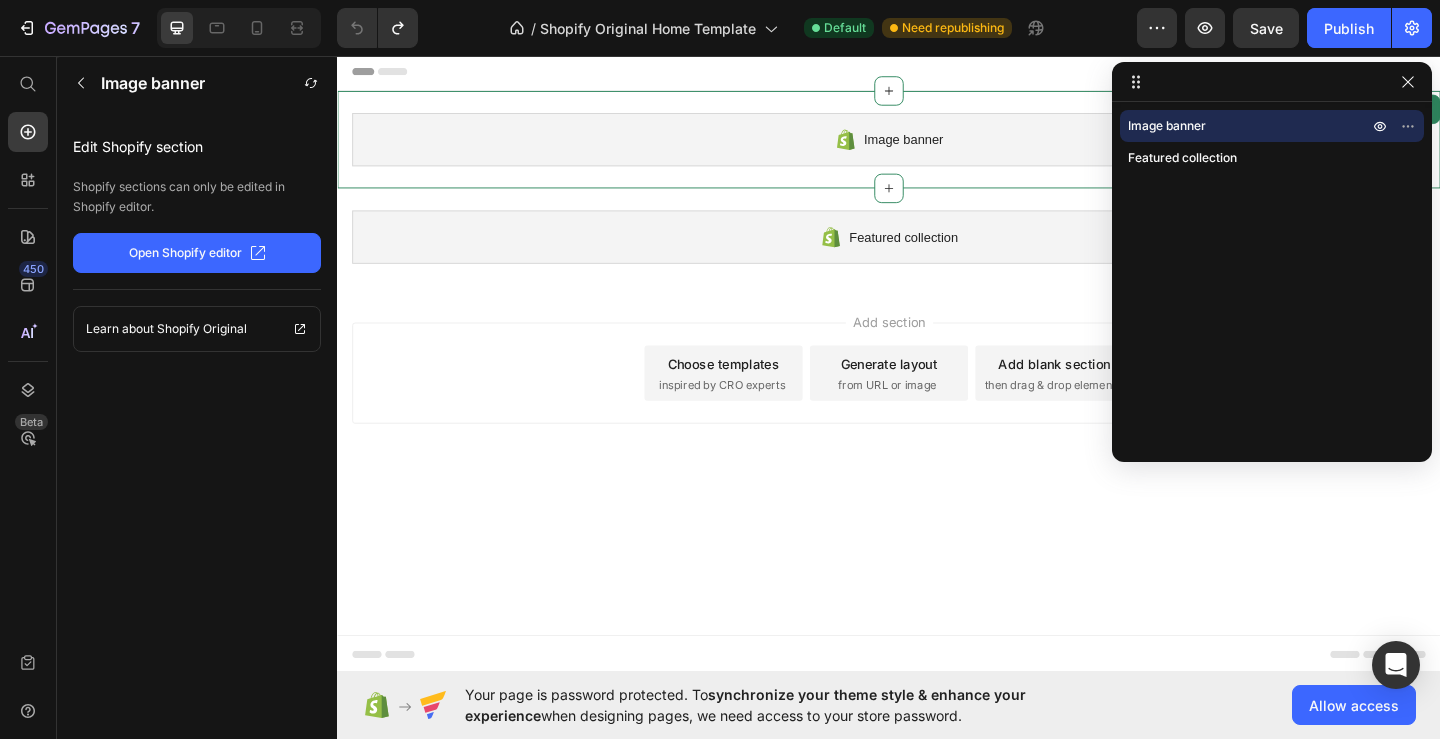 click on "Image banner" at bounding box center [1238, 126] 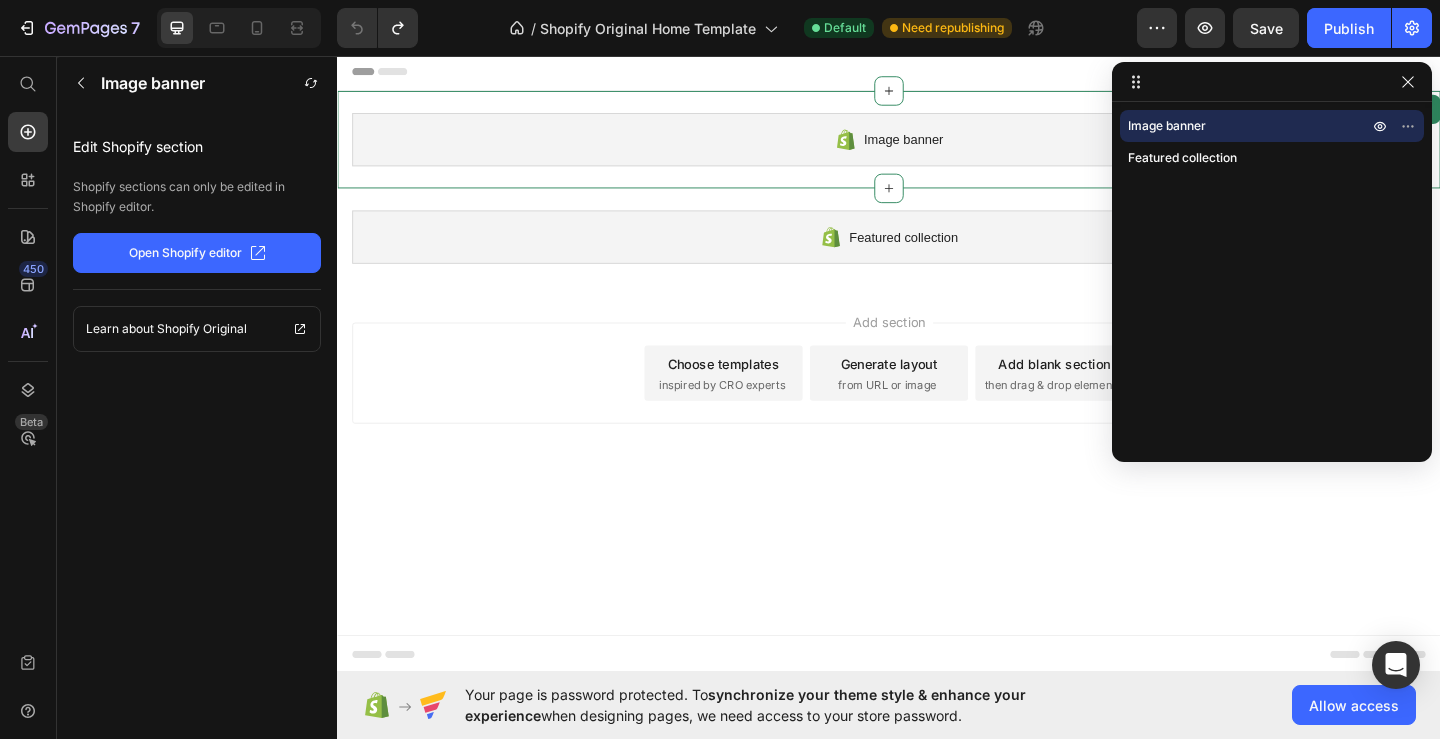 click on "Image banner" at bounding box center (937, 147) 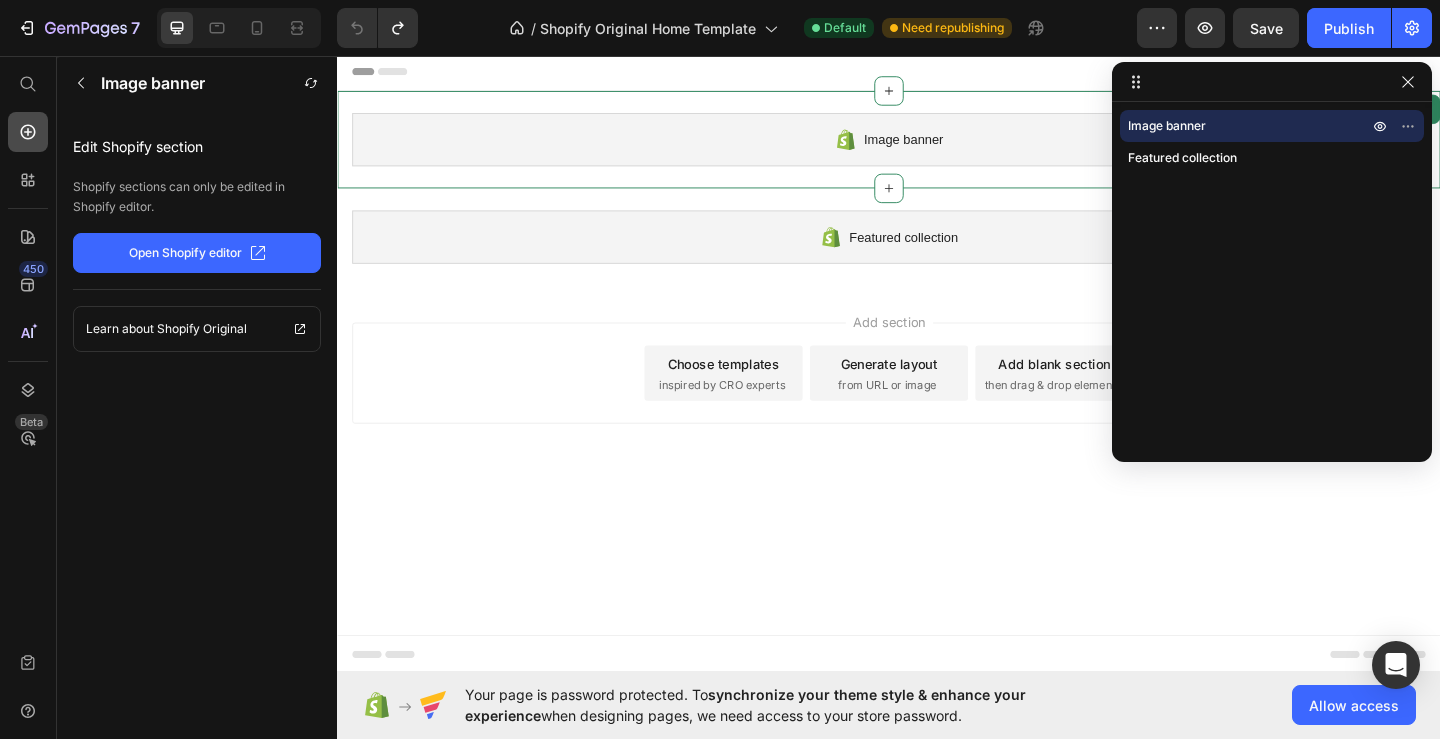 click 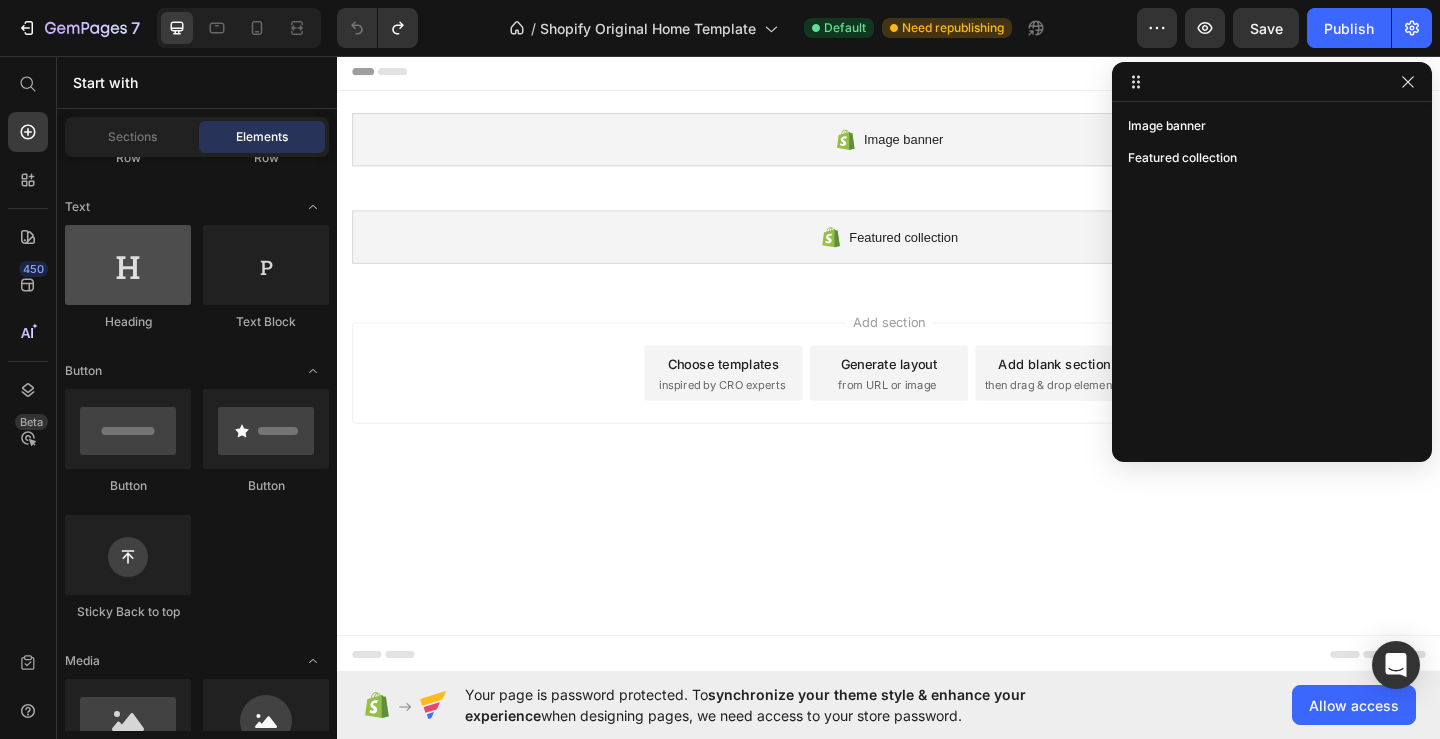 scroll, scrollTop: 0, scrollLeft: 0, axis: both 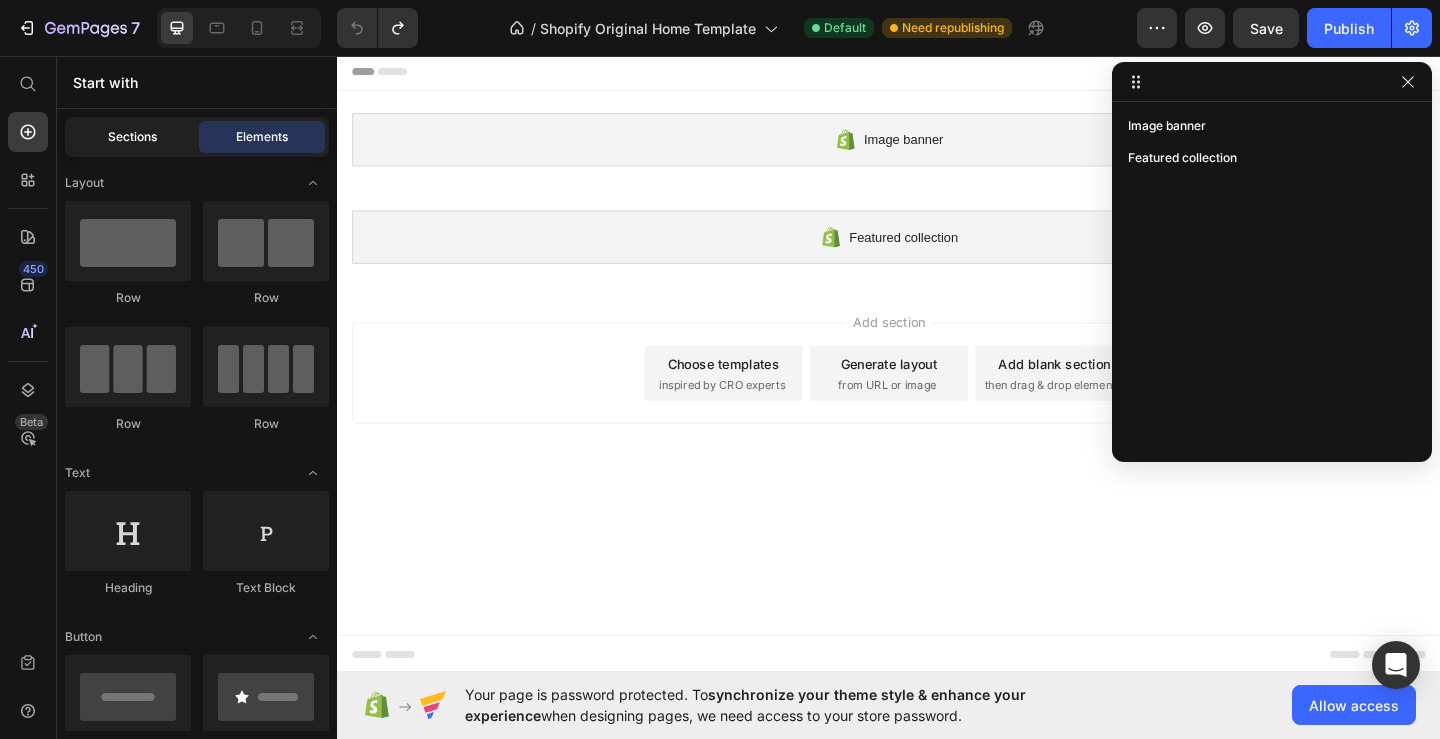 click on "Sections" 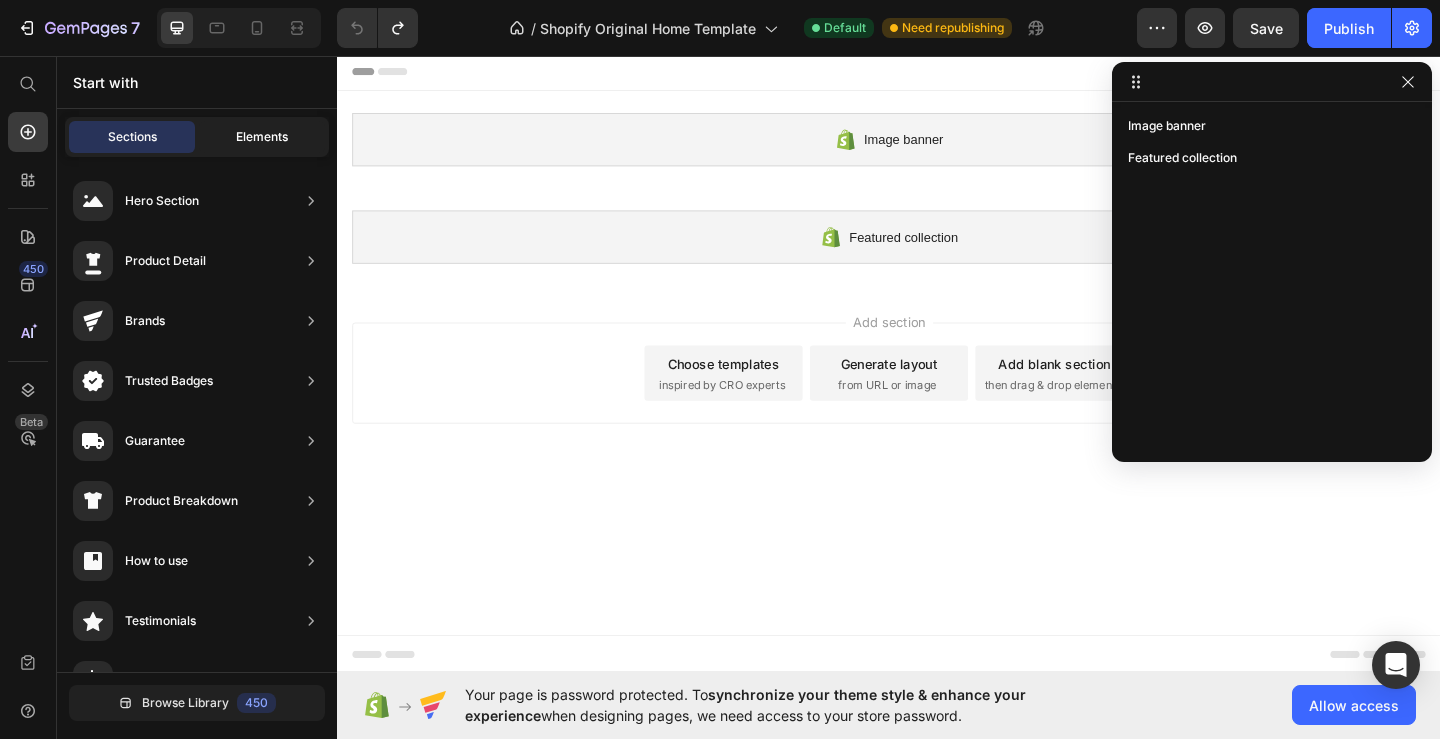 click on "Elements" at bounding box center [262, 137] 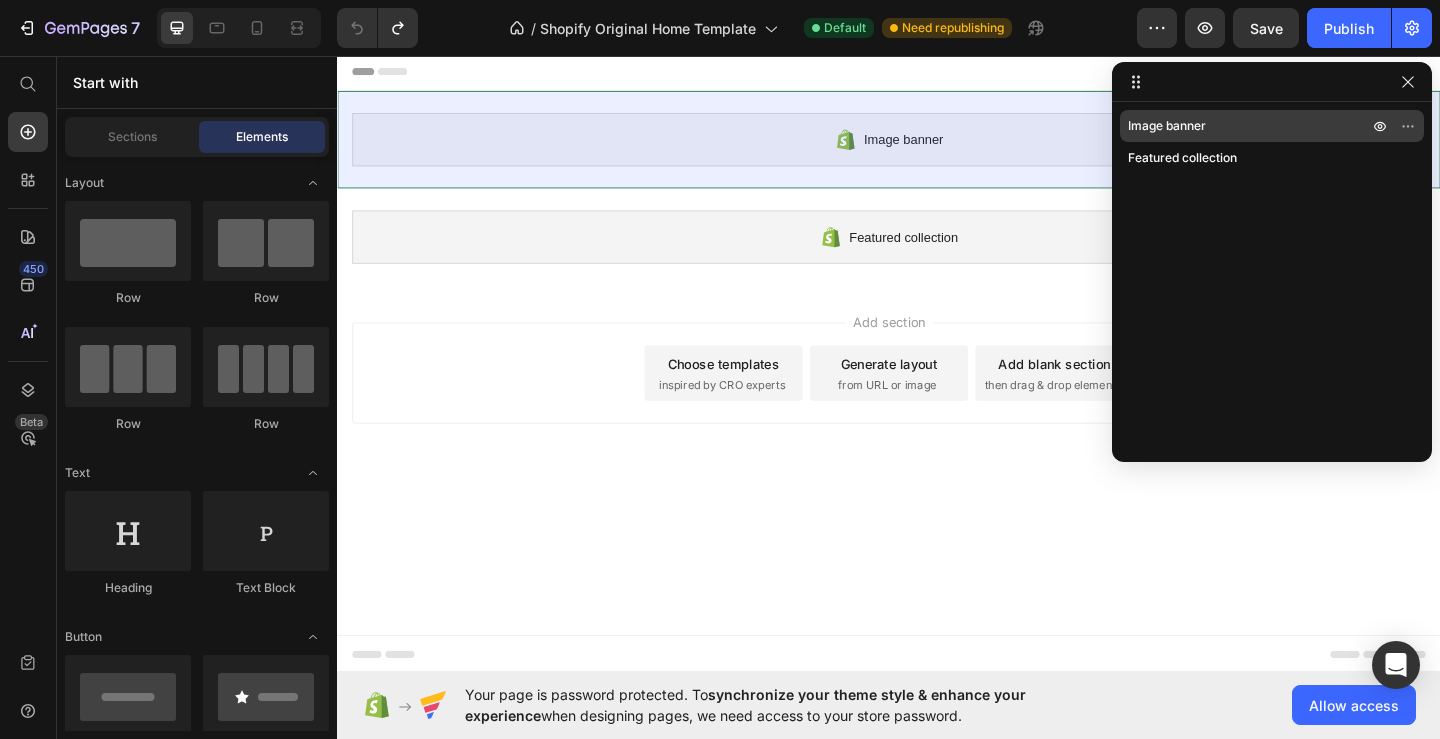 click on "Image banner" at bounding box center (1238, 126) 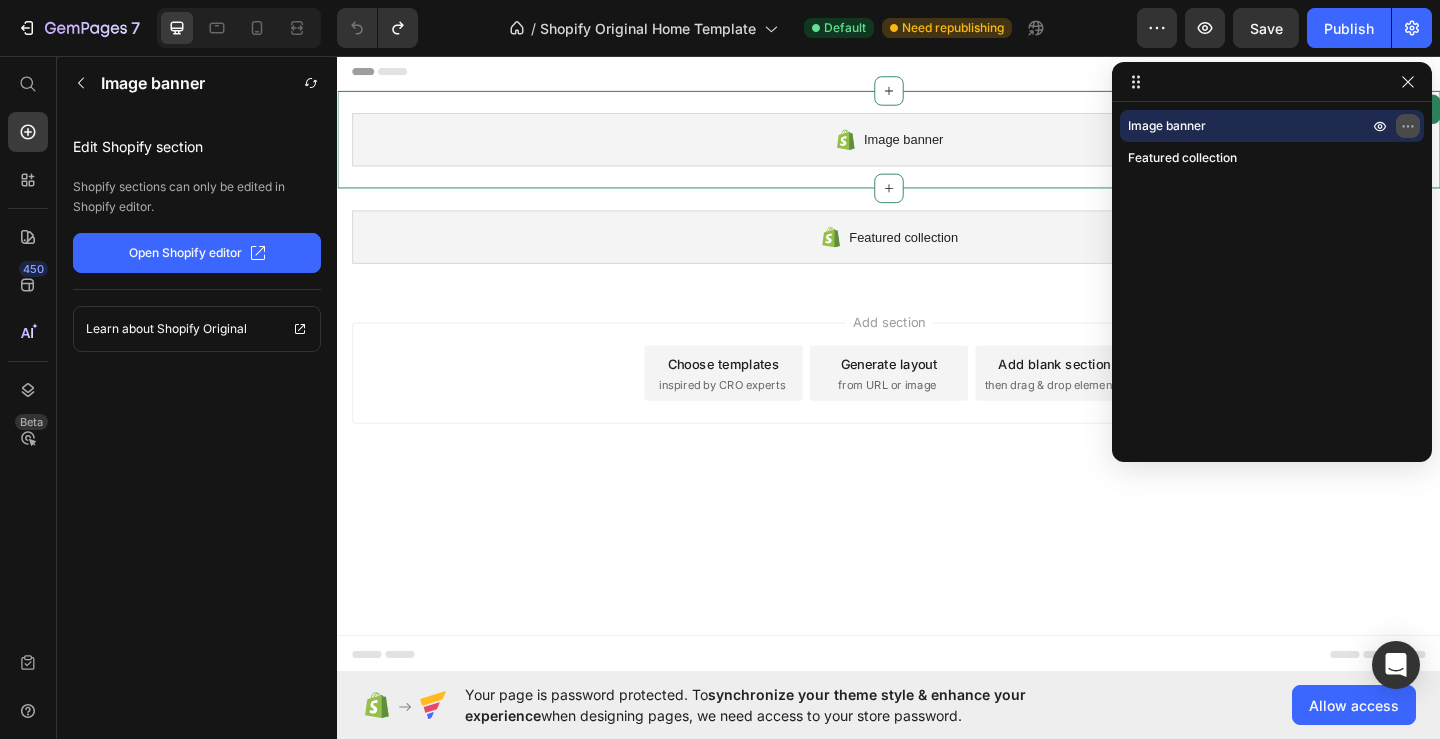 click 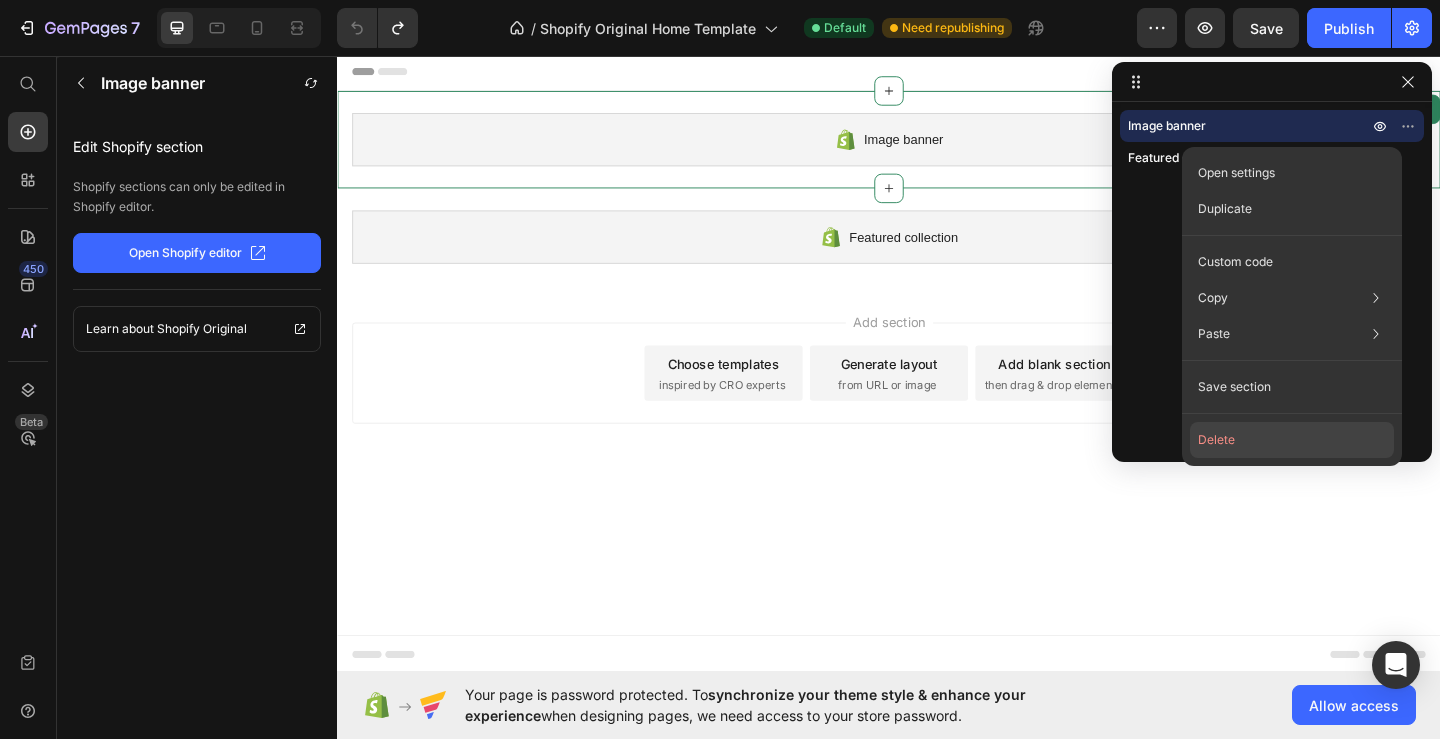 click on "Delete" 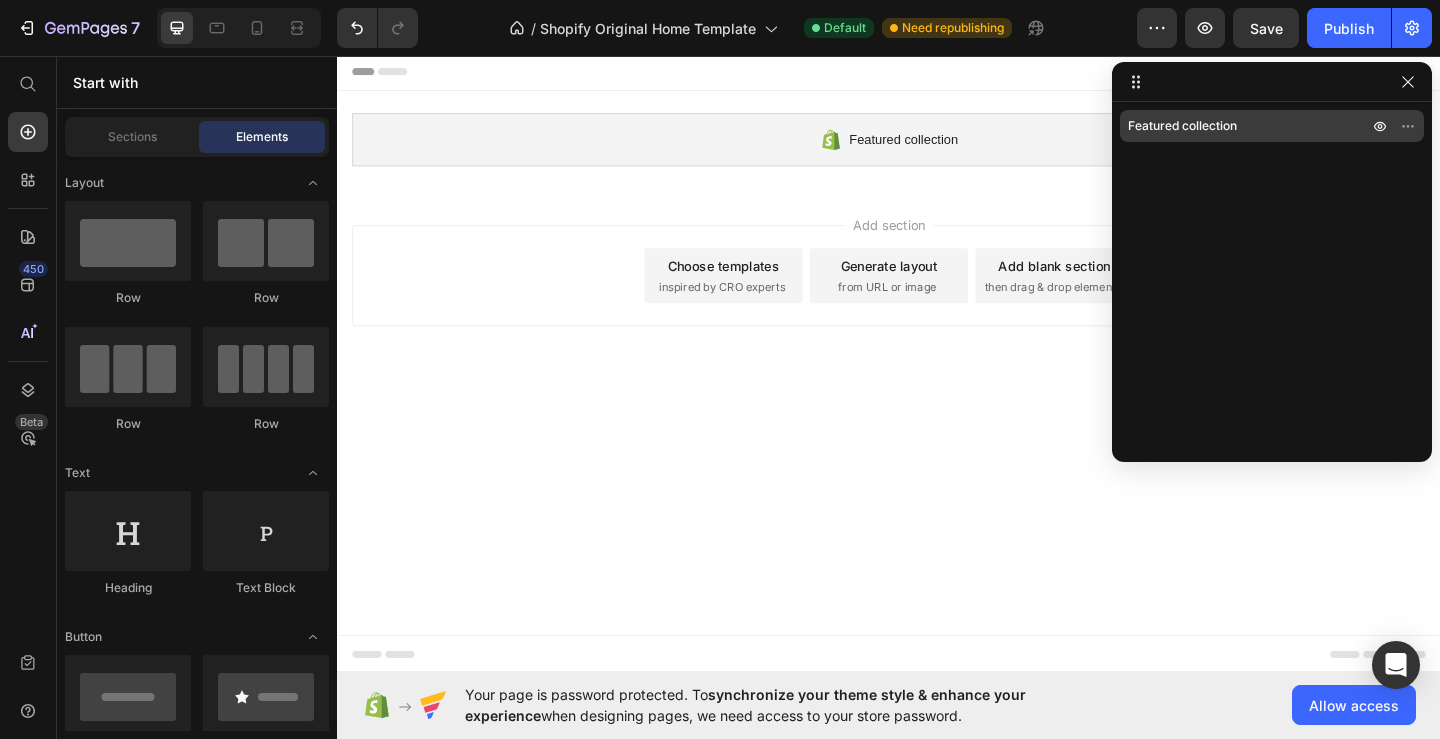 click at bounding box center (1394, 126) 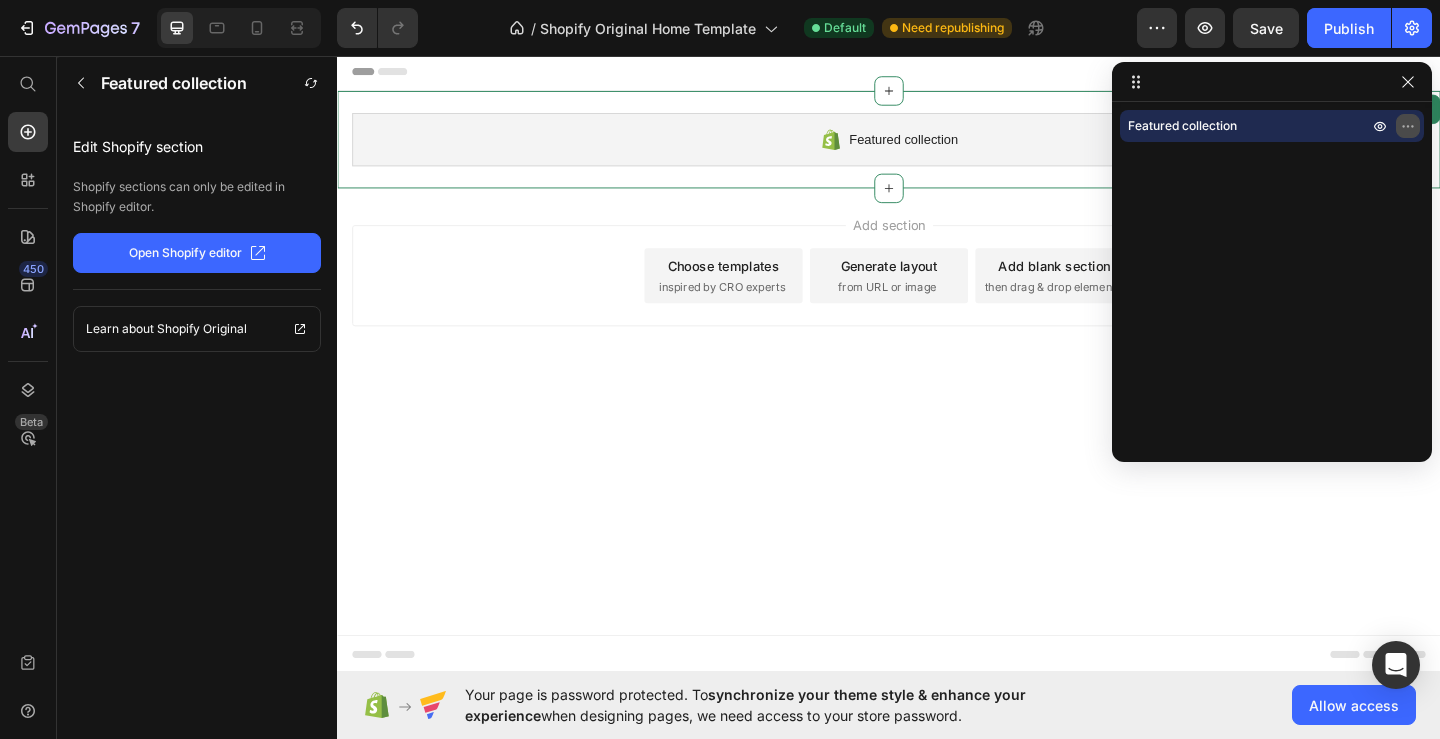 click 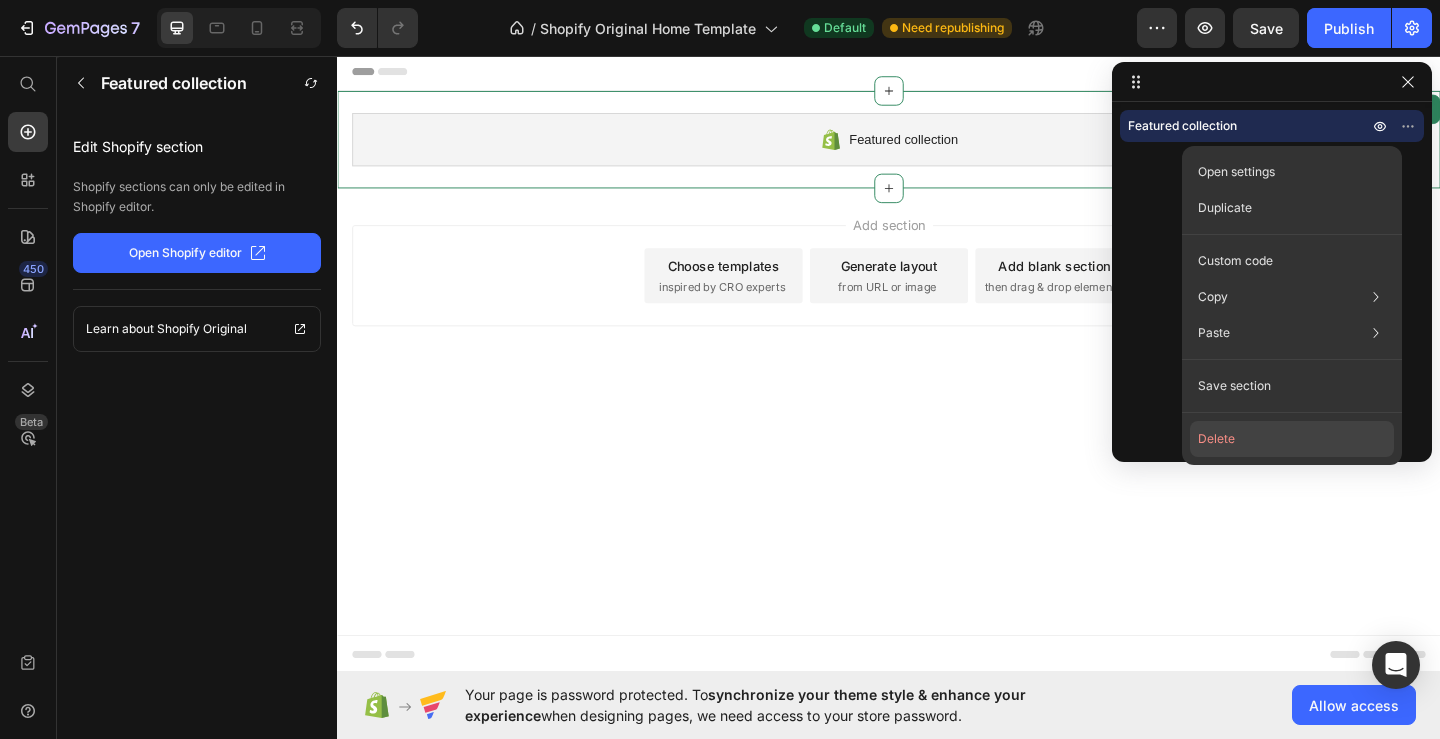 click on "Delete" 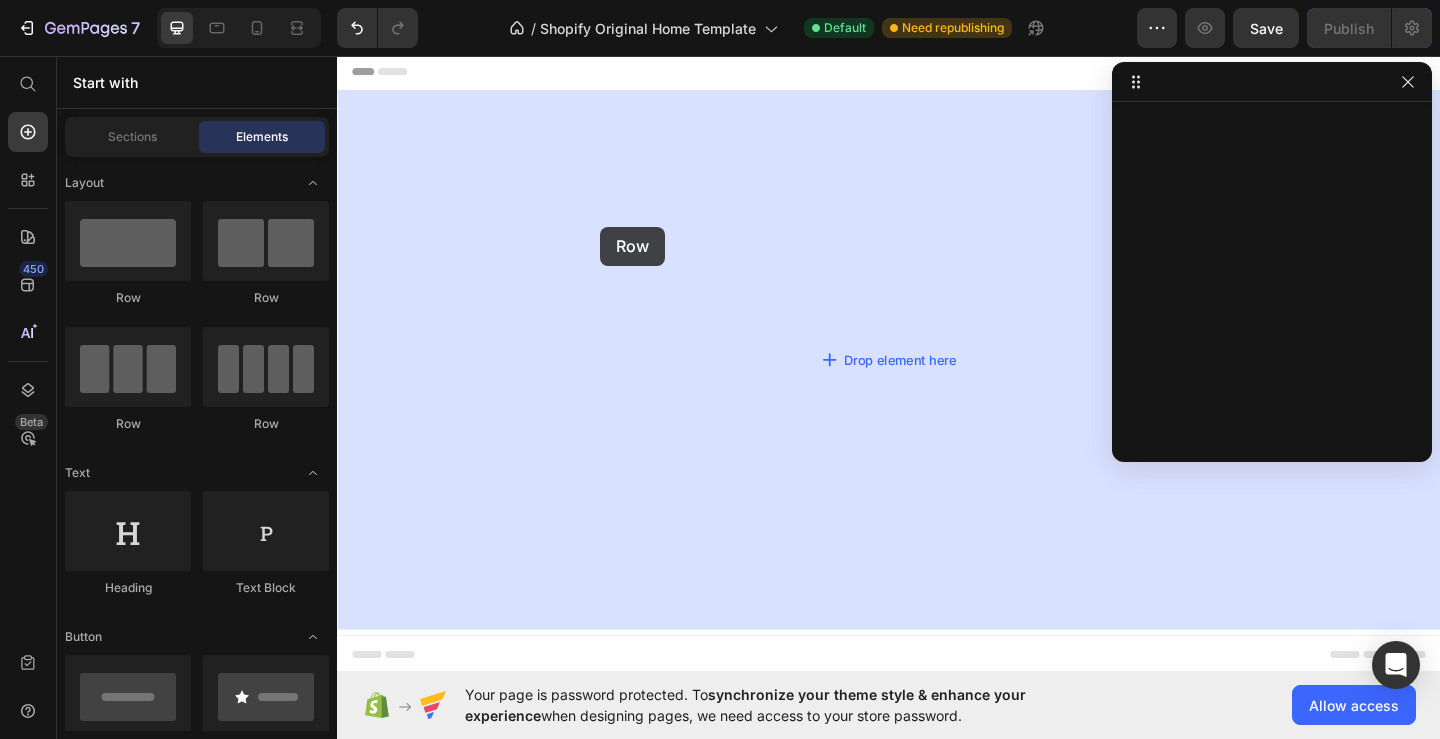 drag, startPoint x: 509, startPoint y: 297, endPoint x: 623, endPoint y: 242, distance: 126.57409 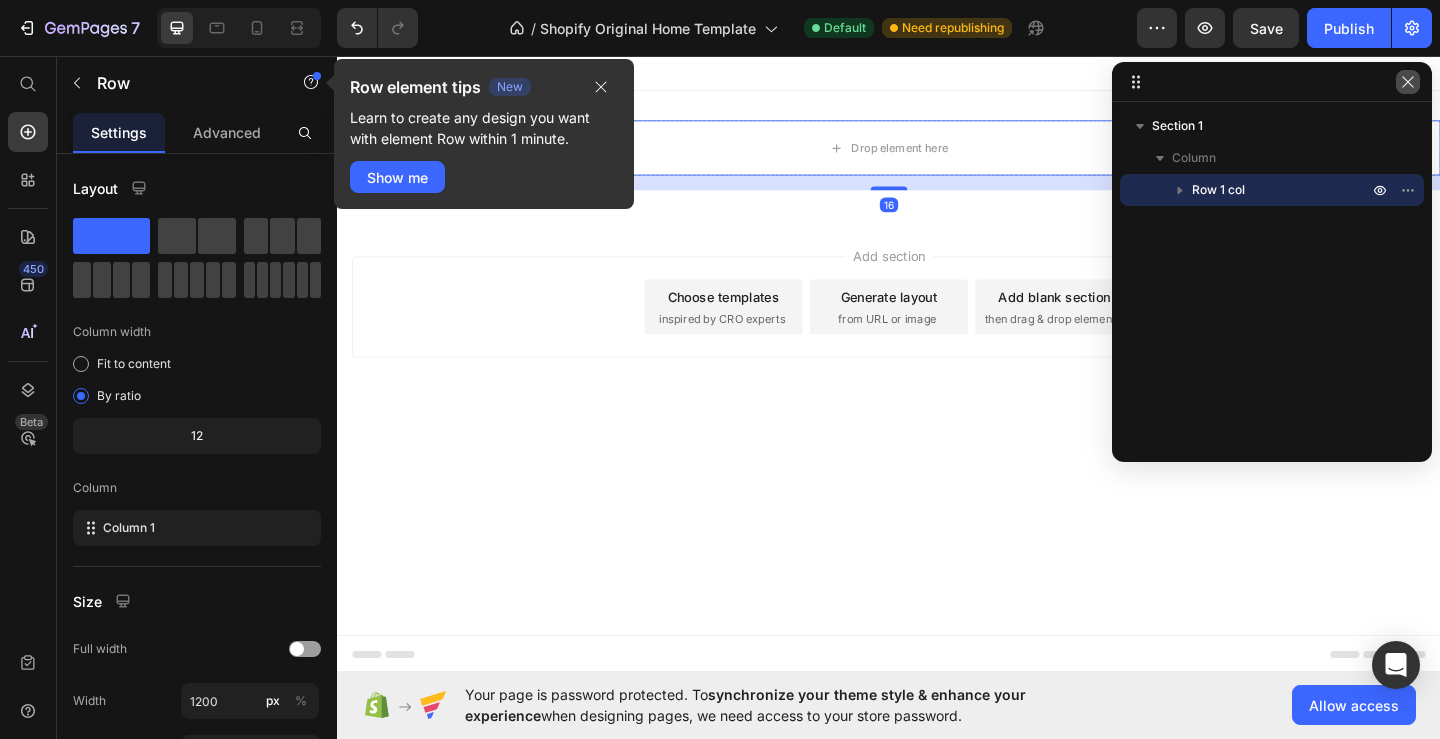 click 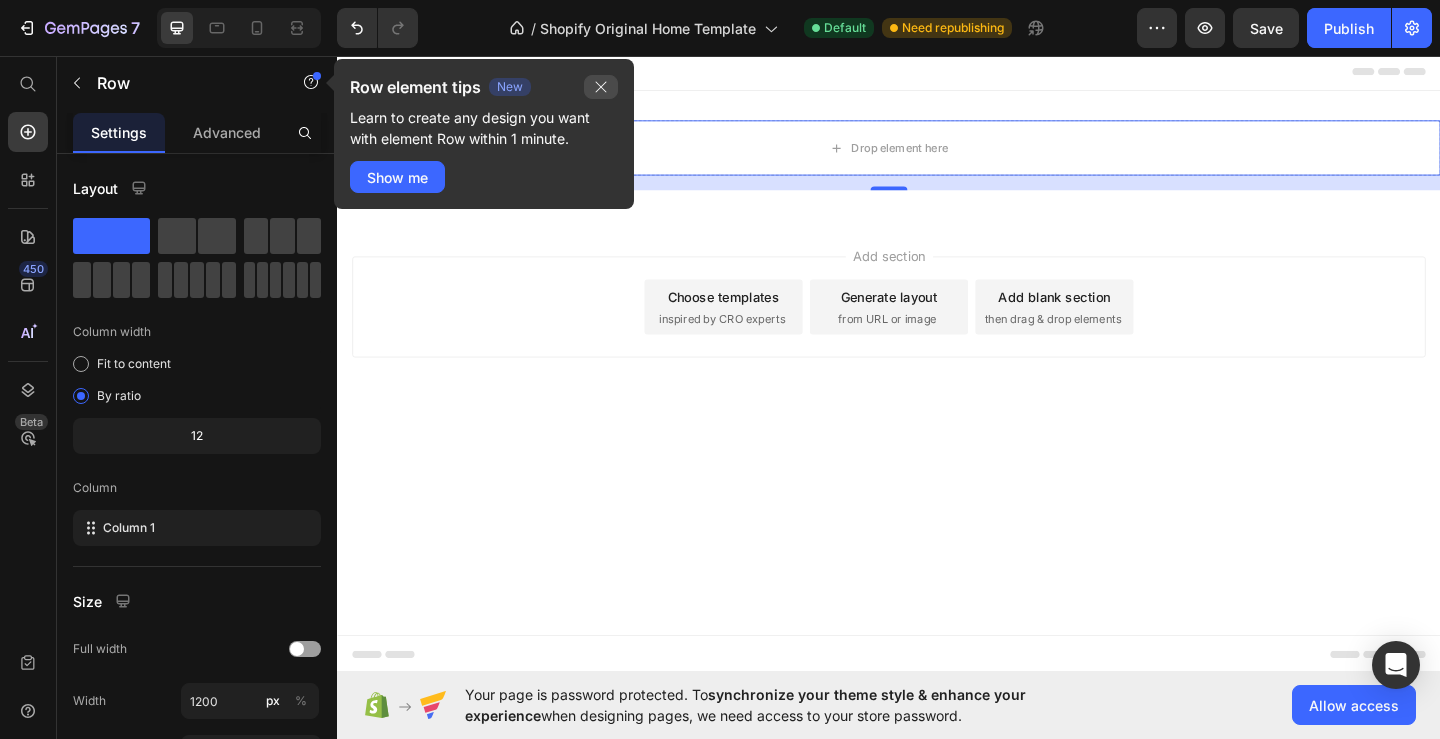 click 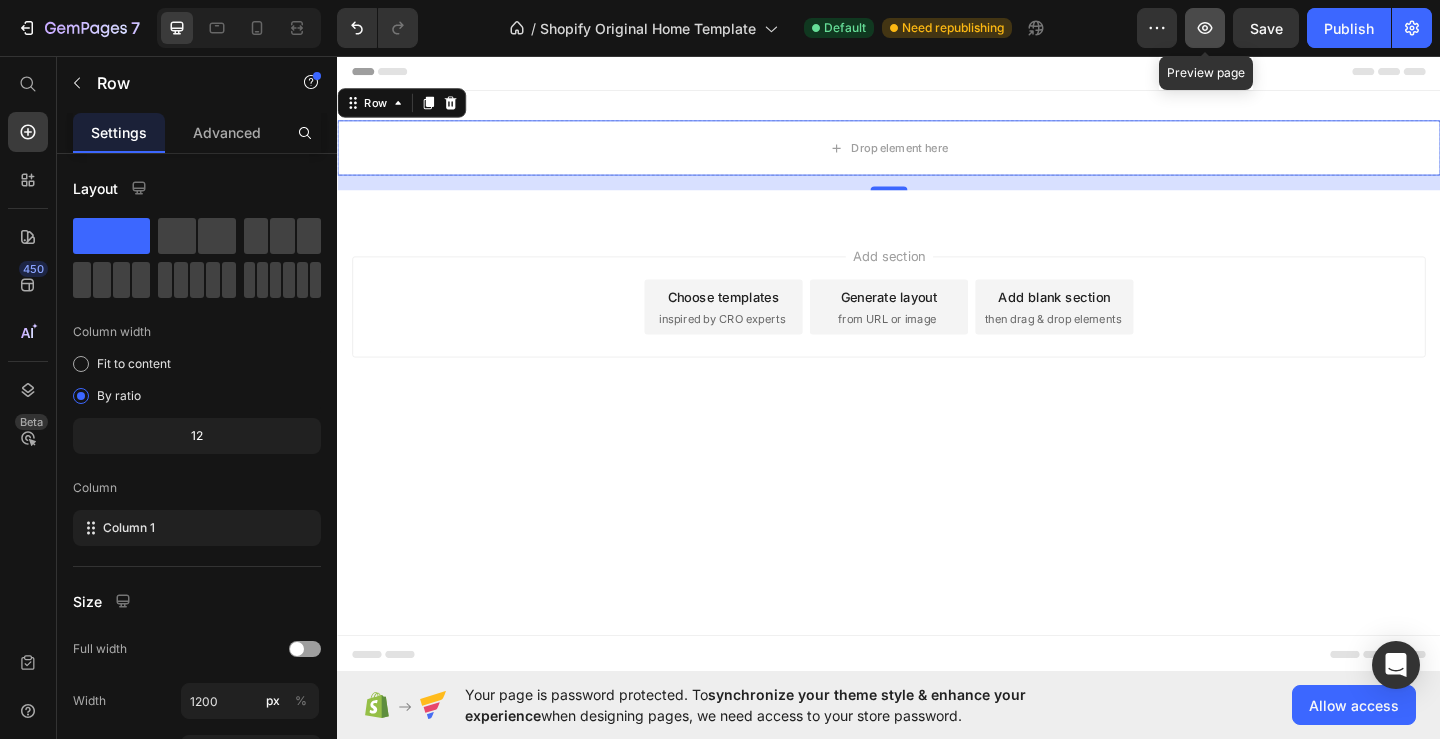 click 